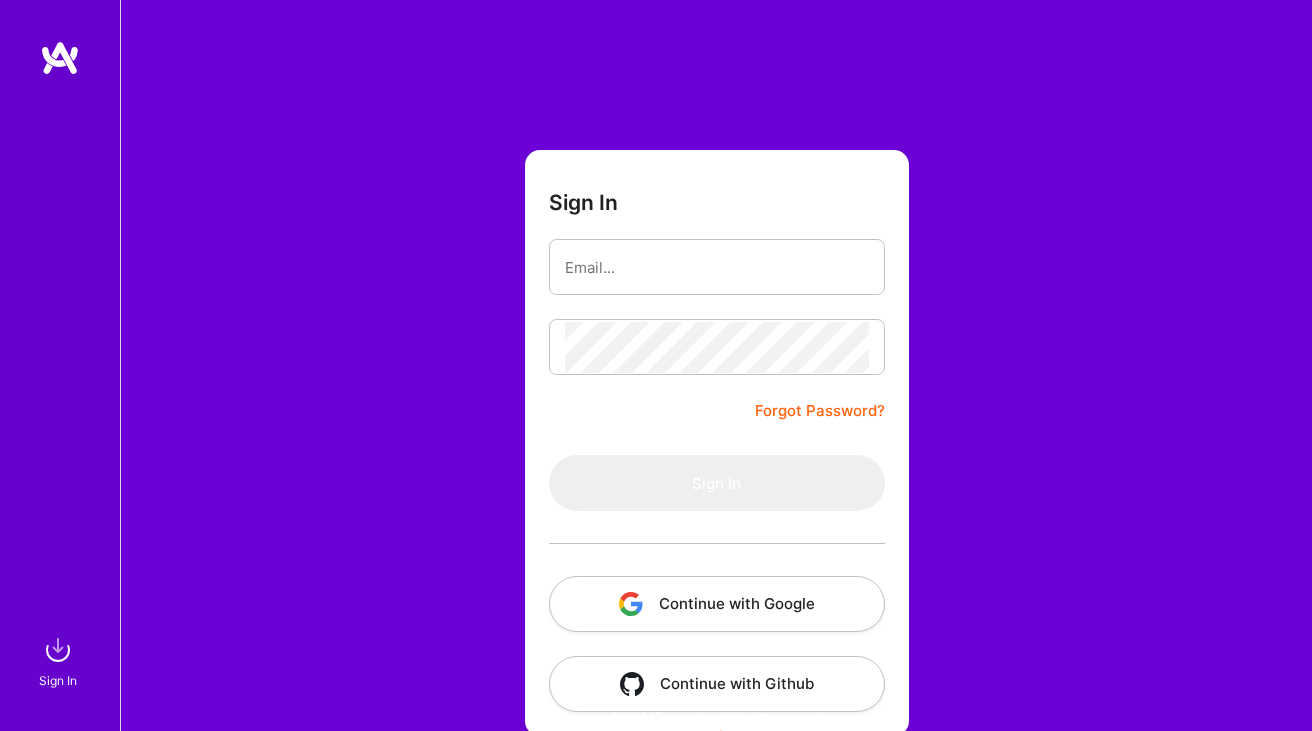 scroll, scrollTop: 0, scrollLeft: 0, axis: both 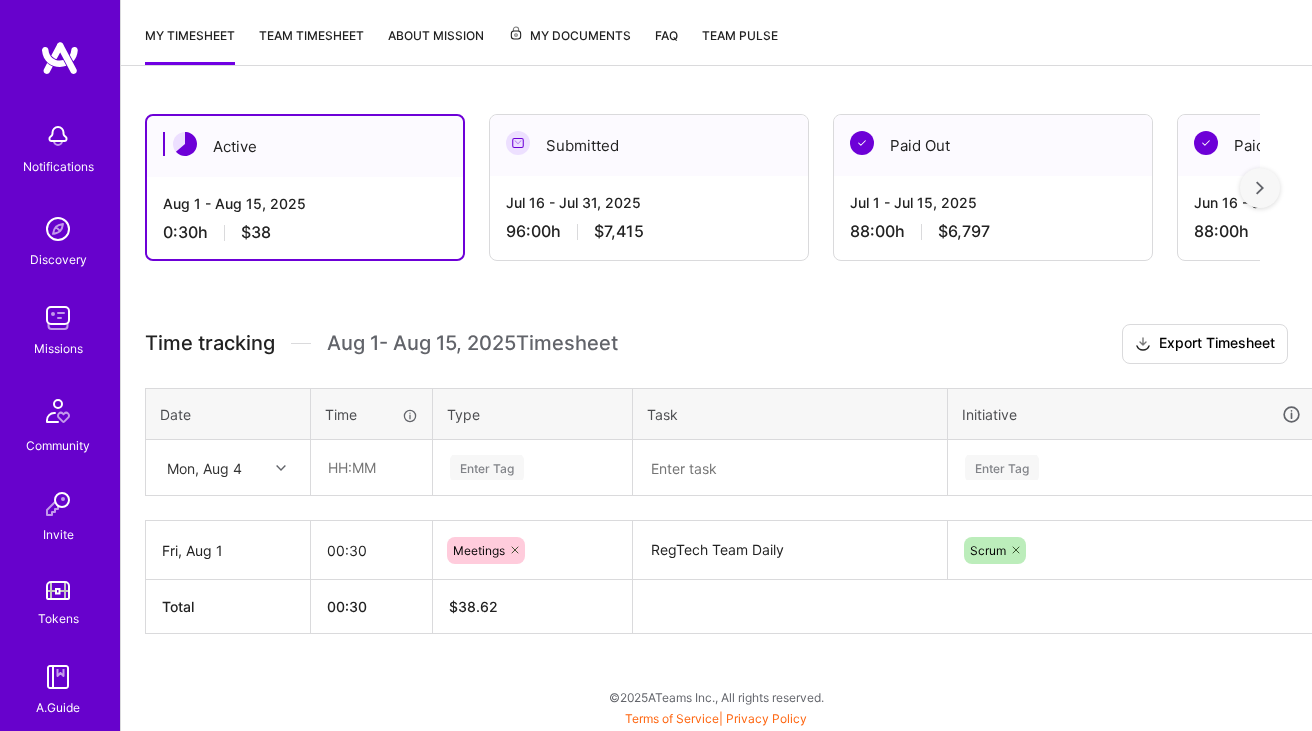 click on "0:30 h    $38" at bounding box center [305, 232] 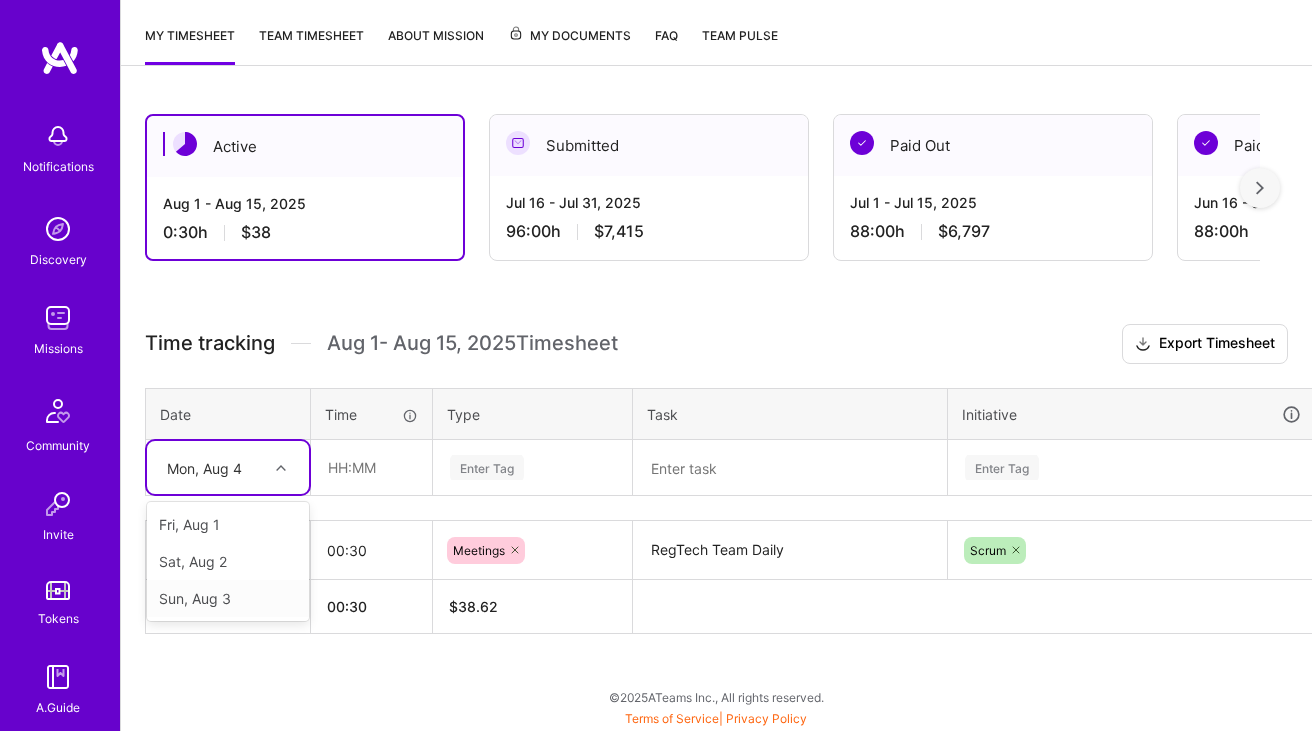 click on "Active Aug 1 - Aug 15, 2025 0:30 h    $38 Submitted Jul 16 - Jul 31, 2025 96:00 h    $7,415 Paid Out Jul 1 - Jul 15, 2025 88:00 h    $6,797 Paid Out Jun 16 - Jun 30, 2025 88:00 h    $6,797 Paid Out Jun 1 - Jun 15, 2025 80:00 h    $6,179 Paid Out May 16 - May 31, 2025 88:00 h    $6,797 Paid Out May 1 - May 15, 2025 88:00 h    $6,797 Paid Out Apr 16 - Apr 30, 2025 88:00 h    $6,797 Paid Out Apr 1 - Apr 15, 2025 88:00 h    $6,797 Paid Out Mar 16 - Mar 31, 2025 80:00 h    $6,179 Paid Out Mar 1 - Mar 15, 2025 80:00 h    $6,179 Submitted Feb 16 - Feb 28, 2025 00:00h h    $0 Submitted Feb 1 - Feb 15, 2025 00:00h h    $0 Time tracking Aug 1  -   Aug 15 ,   2025  Timesheet Export Timesheet Date Time Type Task Initiative  option Sun, Aug 3 focused, 3 of 4. 3 results available. Use Up and Down to choose options, press Enter to select the currently focused option, press Escape to exit the menu, press Tab to select the option and exit the menu. Mon, Aug 4 Fri, Aug 1 Sat, Aug 2 Sun, Aug 3 Enter Tag Enter Tag Fri, Aug 1" at bounding box center (716, 411) 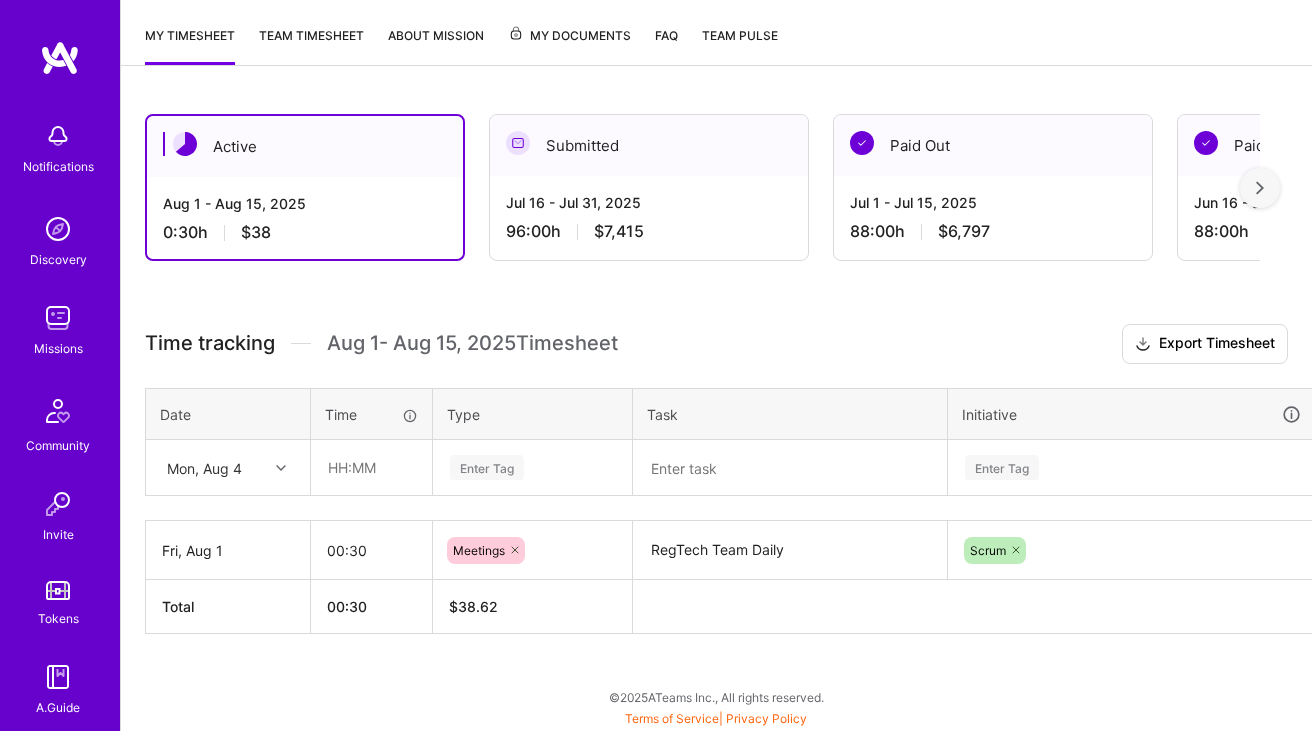 click on "Mon, Aug 4" at bounding box center [228, 467] 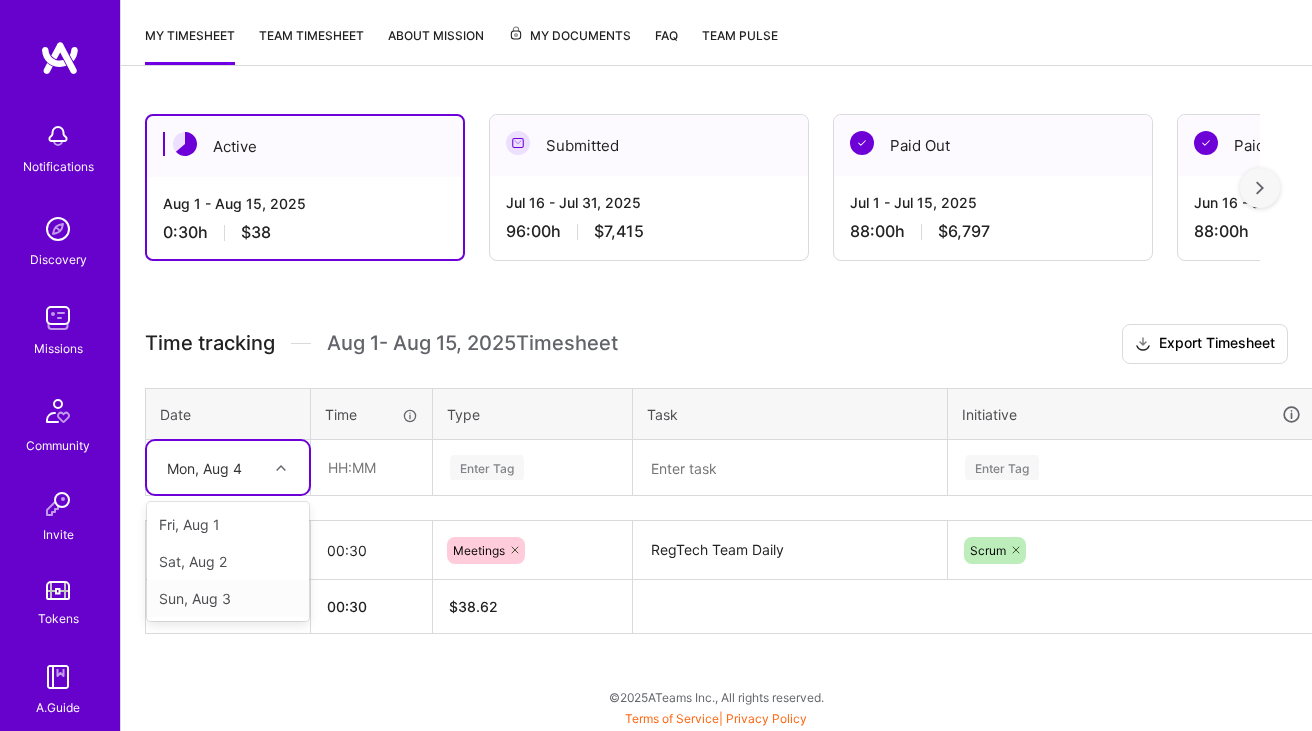 click on "Active Aug 1 - Aug 15, 2025 0:30 h    $38 Submitted Jul 16 - Jul 31, 2025 96:00 h    $7,415 Paid Out Jul 1 - Jul 15, 2025 88:00 h    $6,797 Paid Out Jun 16 - Jun 30, 2025 88:00 h    $6,797 Paid Out Jun 1 - Jun 15, 2025 80:00 h    $6,179 Paid Out May 16 - May 31, 2025 88:00 h    $6,797 Paid Out May 1 - May 15, 2025 88:00 h    $6,797 Paid Out Apr 16 - Apr 30, 2025 88:00 h    $6,797 Paid Out Apr 1 - Apr 15, 2025 88:00 h    $6,797 Paid Out Mar 16 - Mar 31, 2025 80:00 h    $6,179 Paid Out Mar 1 - Mar 15, 2025 80:00 h    $6,179 Submitted Feb 16 - Feb 28, 2025 00:00h h    $0 Submitted Feb 1 - Feb 15, 2025 00:00h h    $0 Time tracking Aug 1  -   Aug 15 ,   2025  Timesheet Export Timesheet Date Time Type Task Initiative  option Sun, Aug 3 focused, 3 of 4. 3 results available. Use Up and Down to choose options, press Enter to select the currently focused option, press Escape to exit the menu, press Tab to select the option and exit the menu. Mon, Aug 4 Fri, Aug 1 Sat, Aug 2 Sun, Aug 3 Enter Tag Enter Tag Fri, Aug 1" at bounding box center (716, 411) 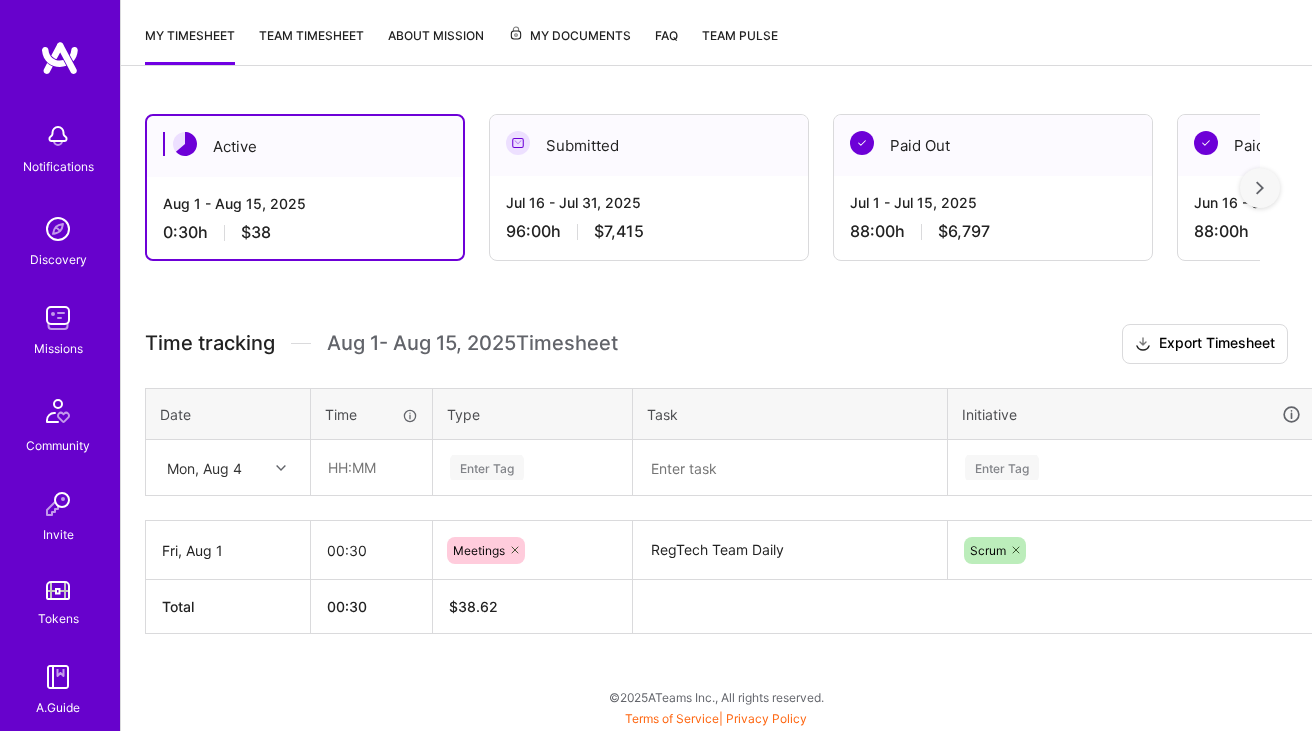 click on "RegTech Team Daily" at bounding box center [790, 550] 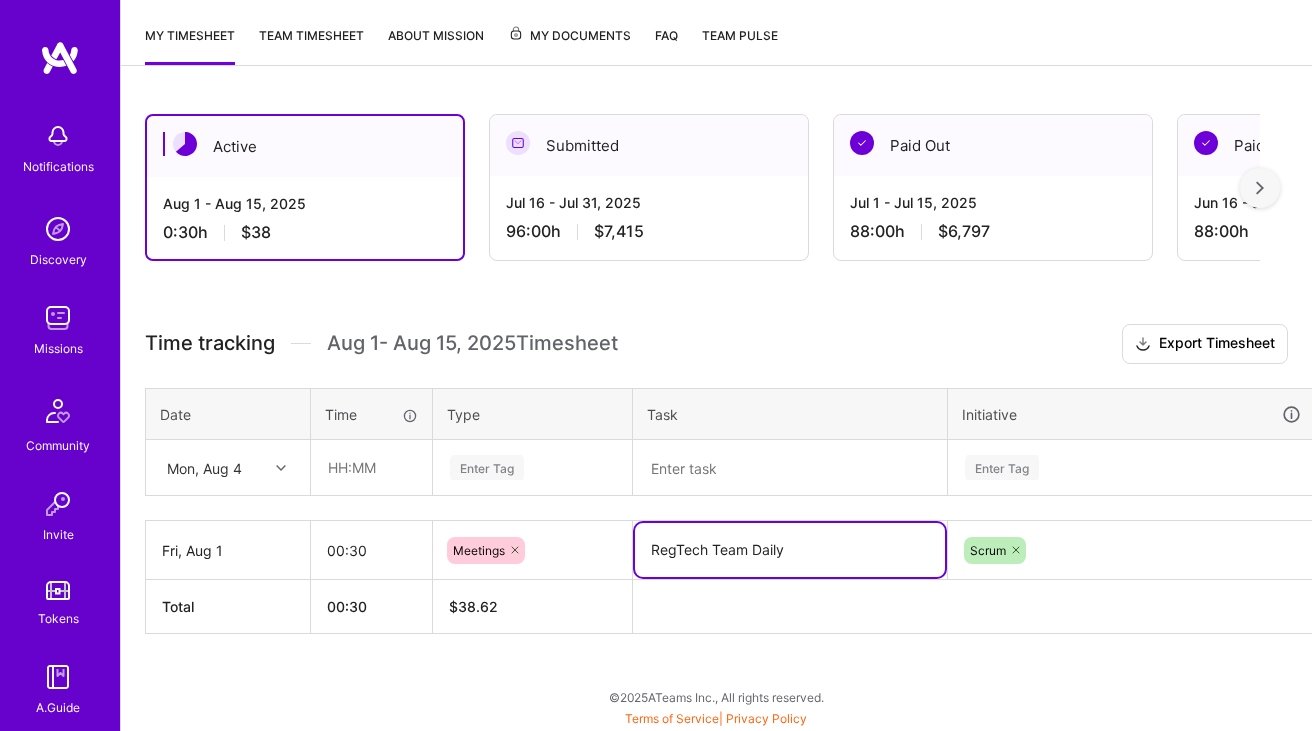 click on "RegTech Team Daily" at bounding box center (790, 550) 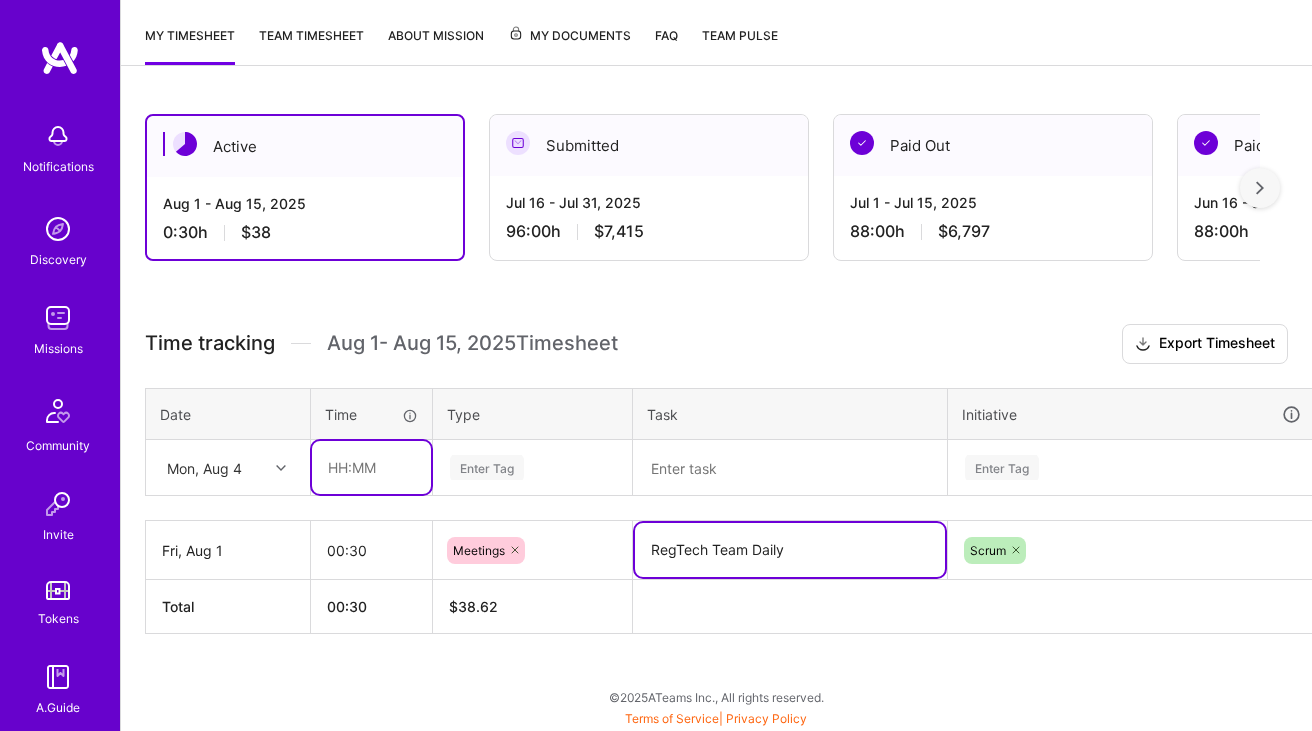 click at bounding box center [371, 467] 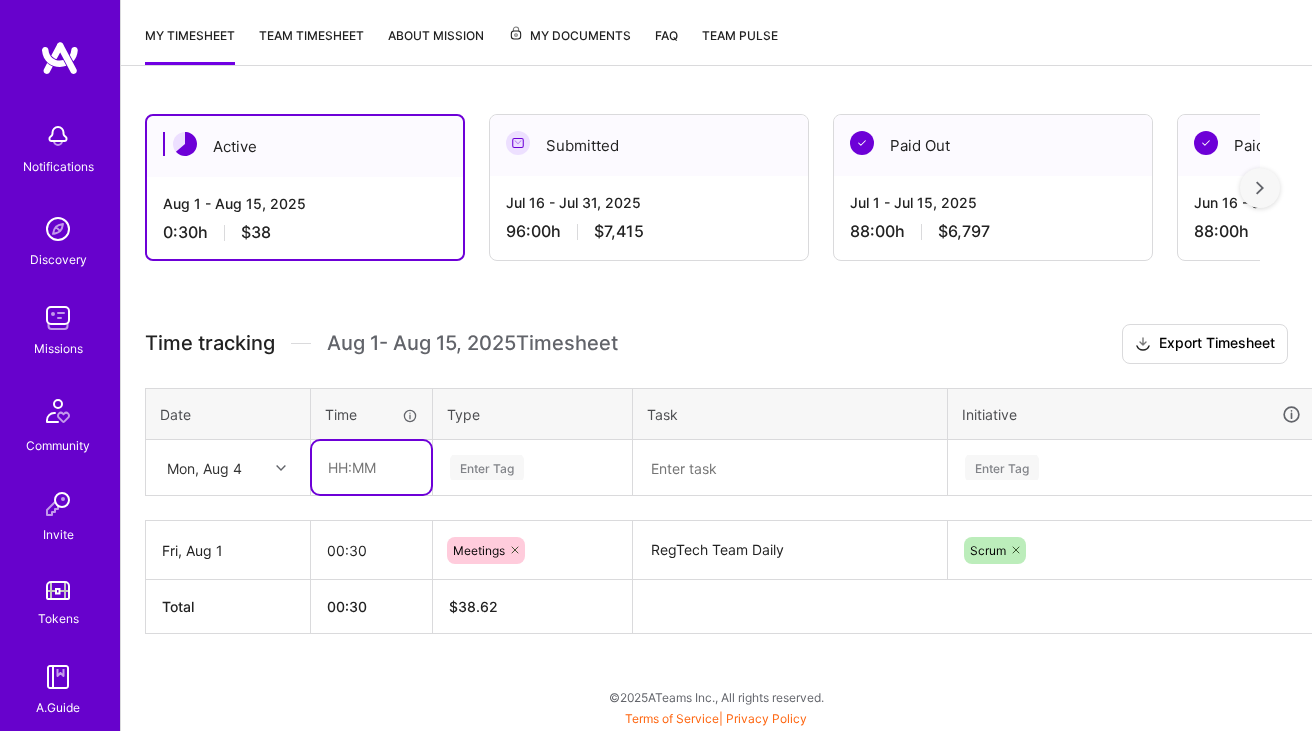 type on "00:30" 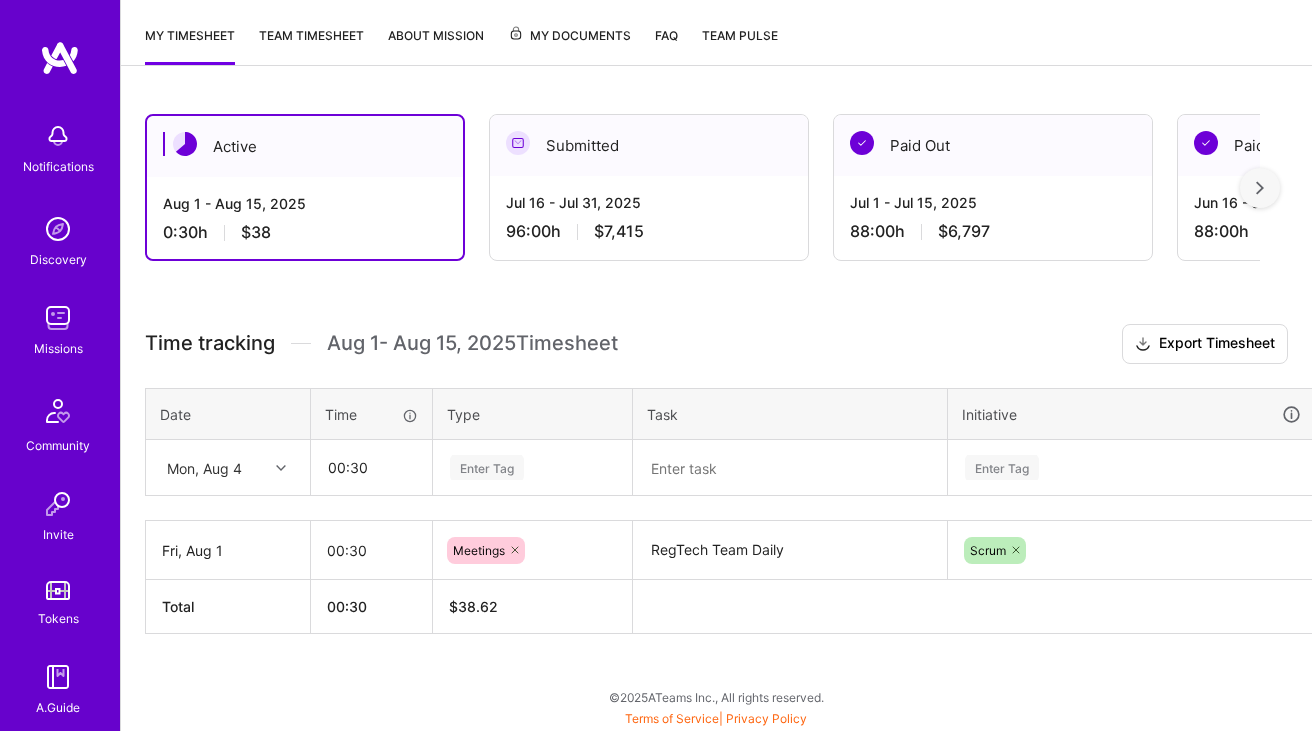 click on "Enter Tag" at bounding box center [487, 467] 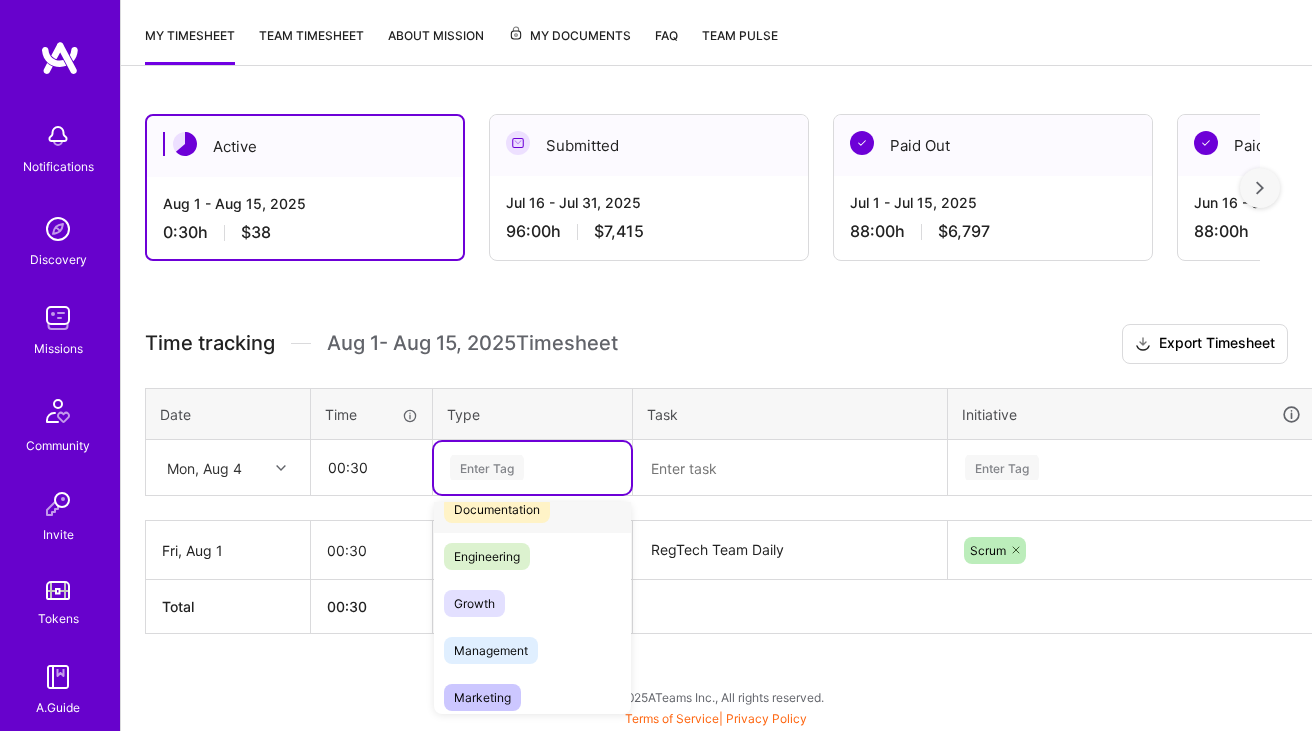 scroll, scrollTop: 184, scrollLeft: 0, axis: vertical 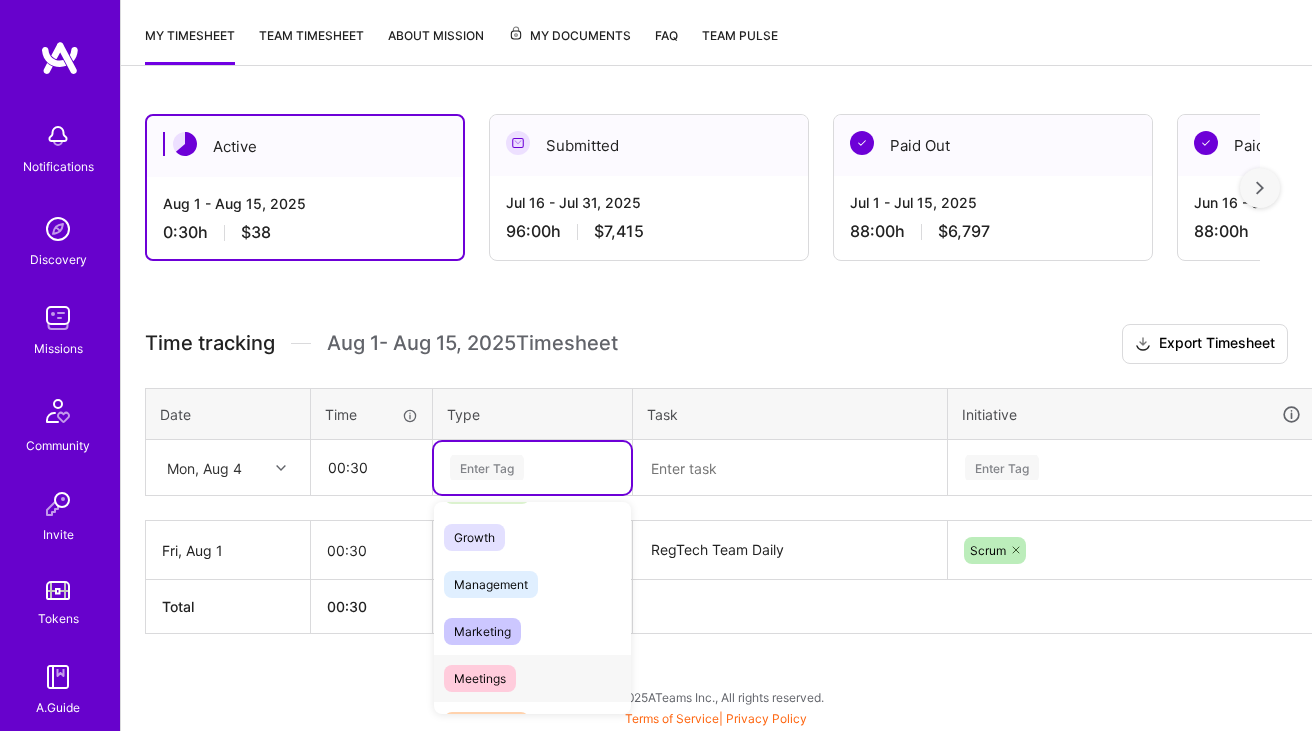 click on "Meetings" at bounding box center [480, 678] 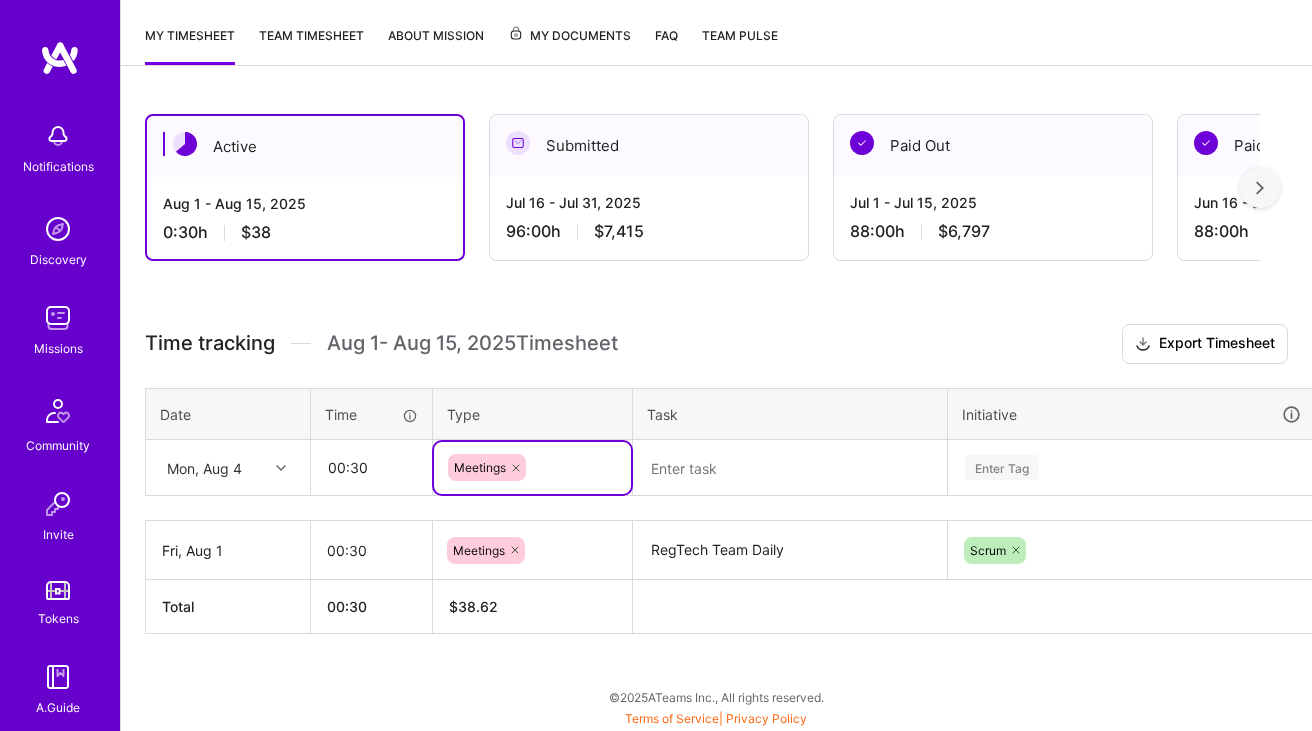 click at bounding box center [790, 468] 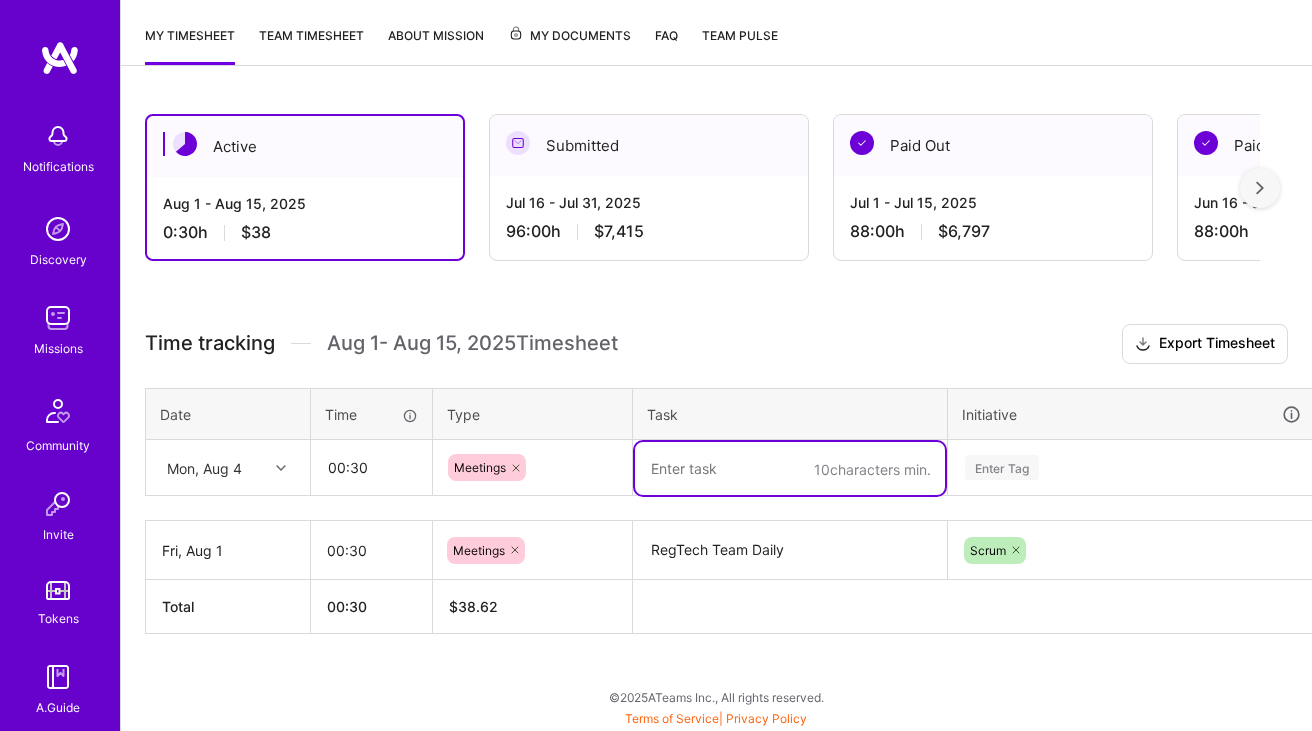 paste on "RegTech Team Daily" 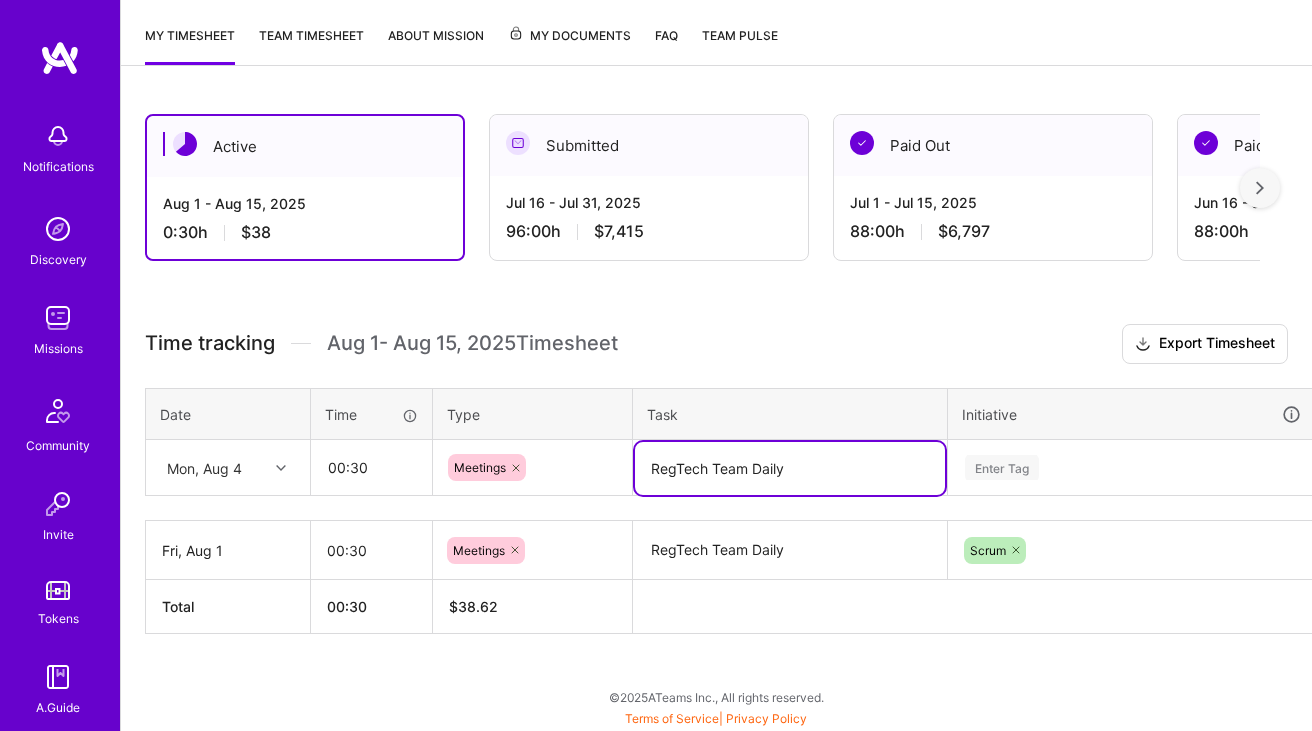 type on "RegTech Team Daily" 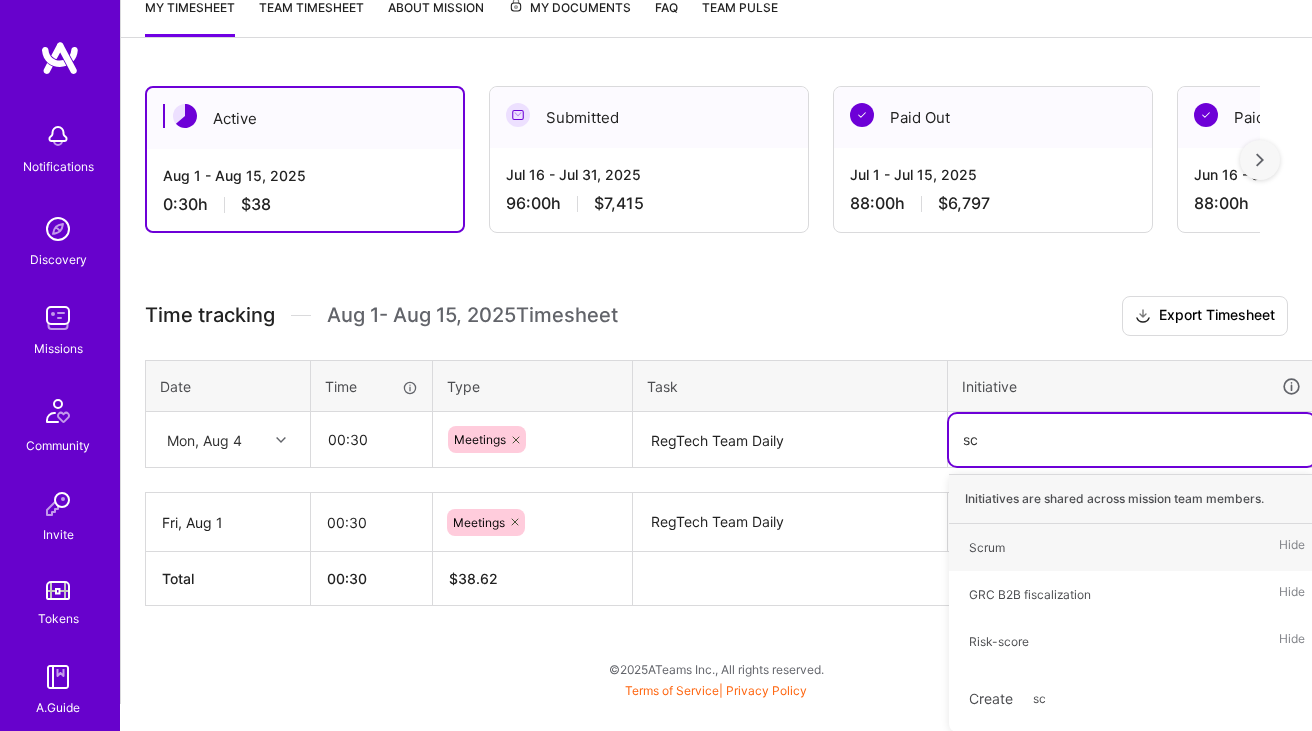 type on "scr" 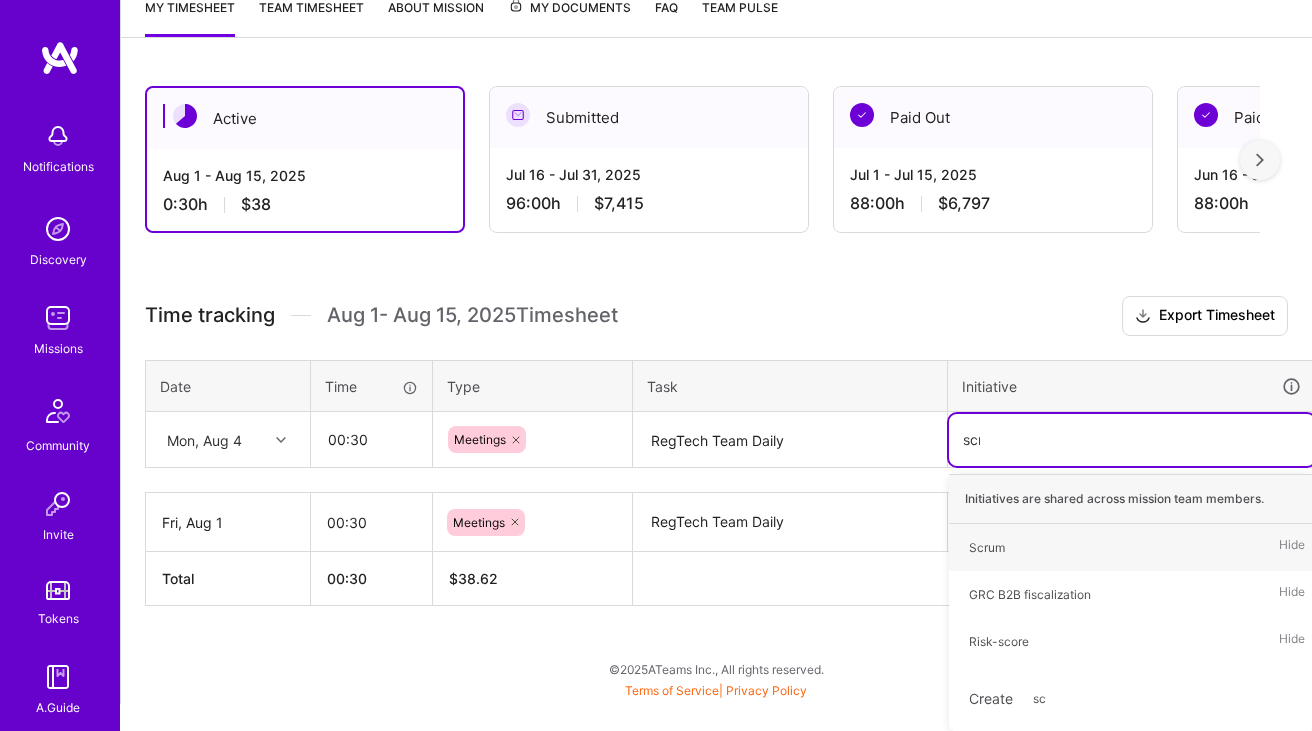 scroll, scrollTop: 254, scrollLeft: 0, axis: vertical 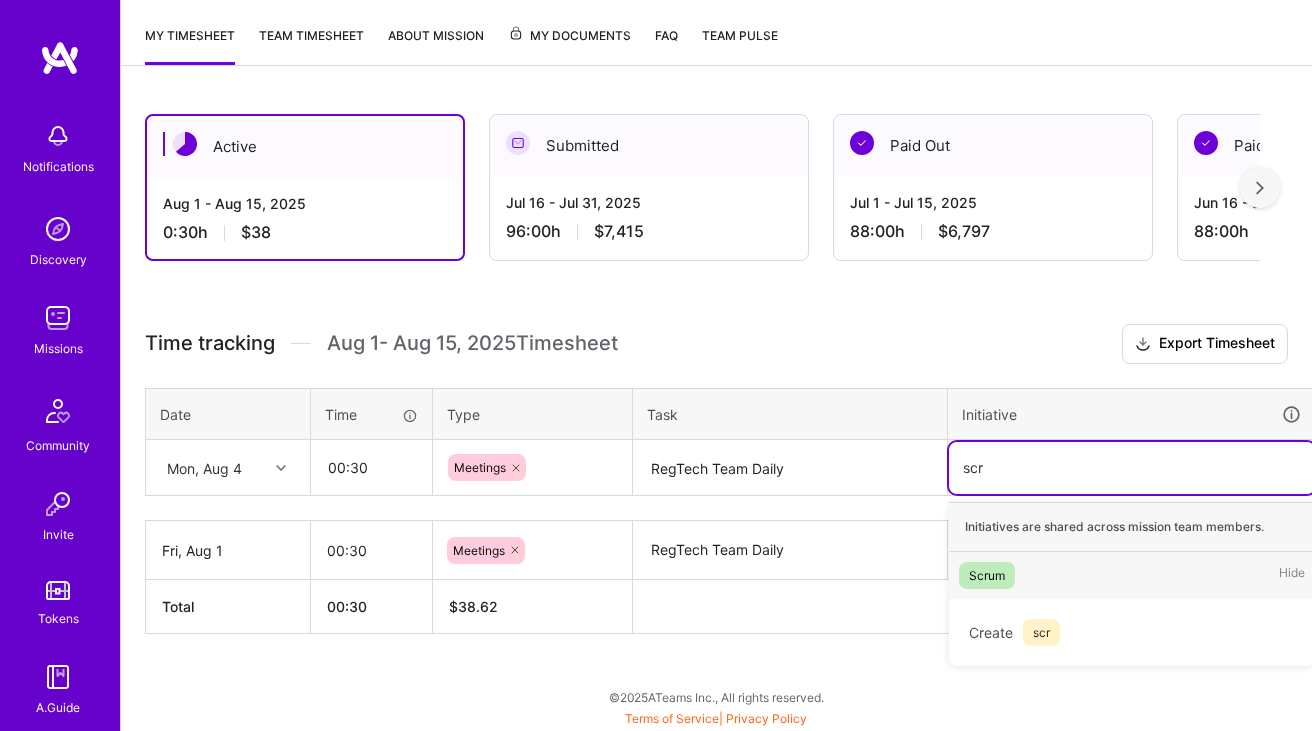 click on "Scrum Hide" at bounding box center (1132, 575) 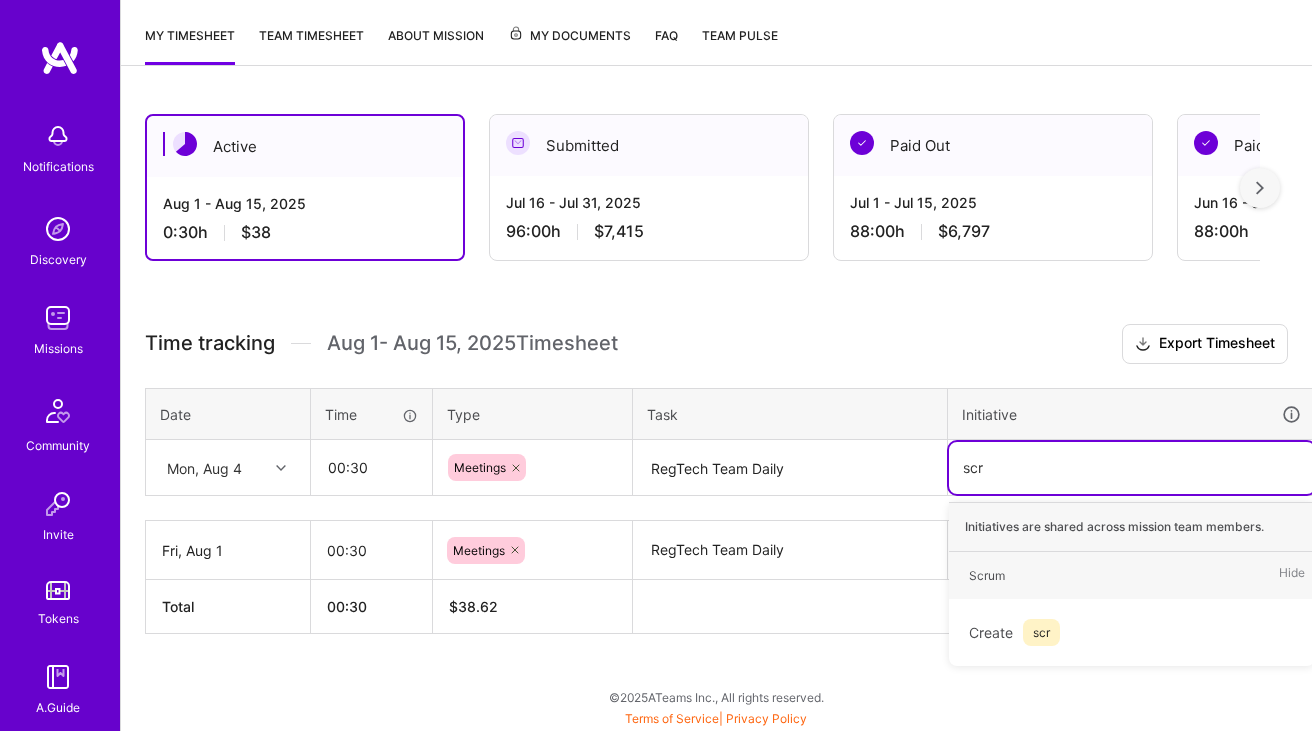type 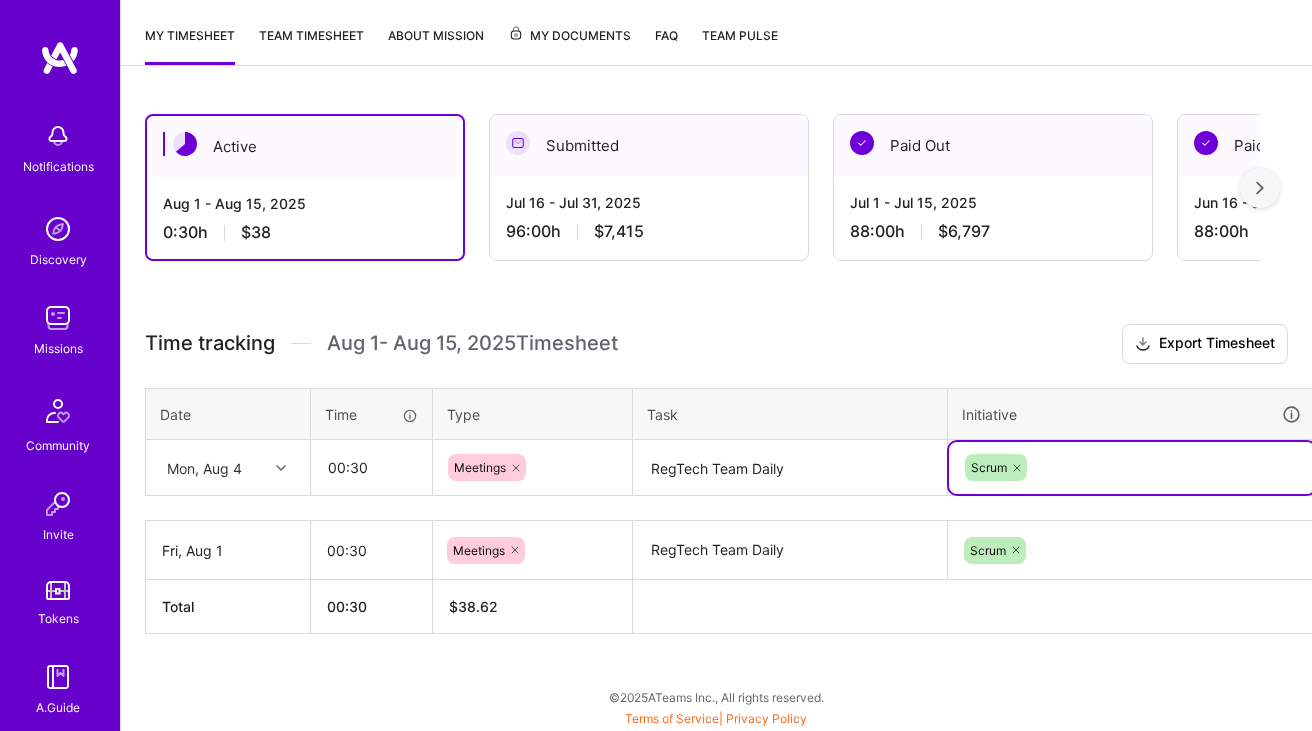 scroll, scrollTop: 254, scrollLeft: 72, axis: both 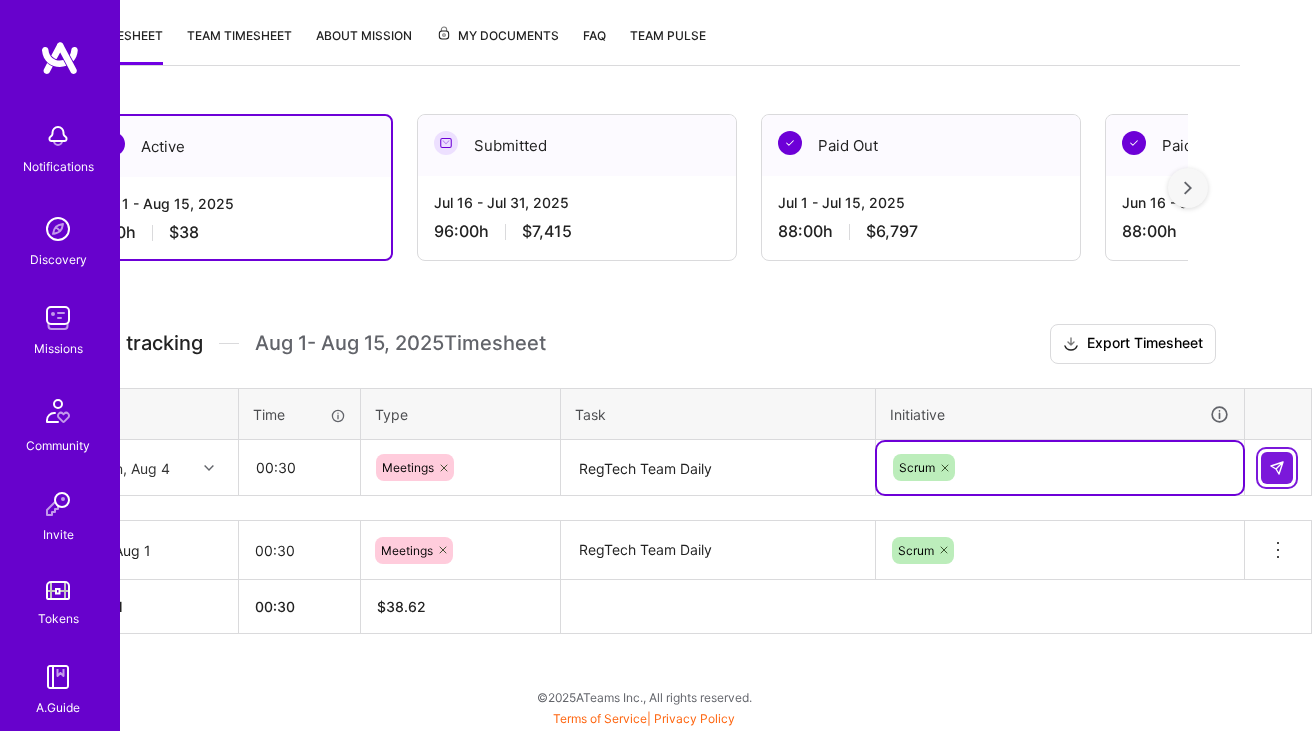 click at bounding box center [1277, 468] 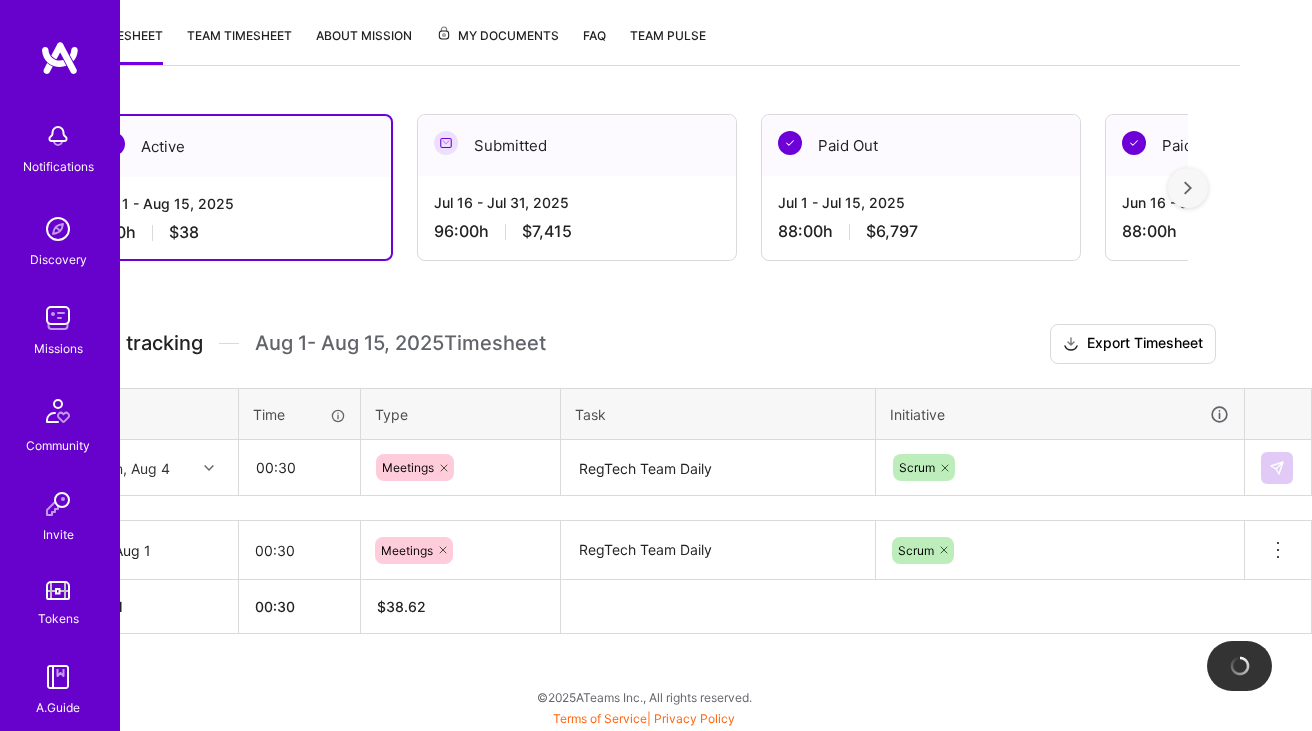 type 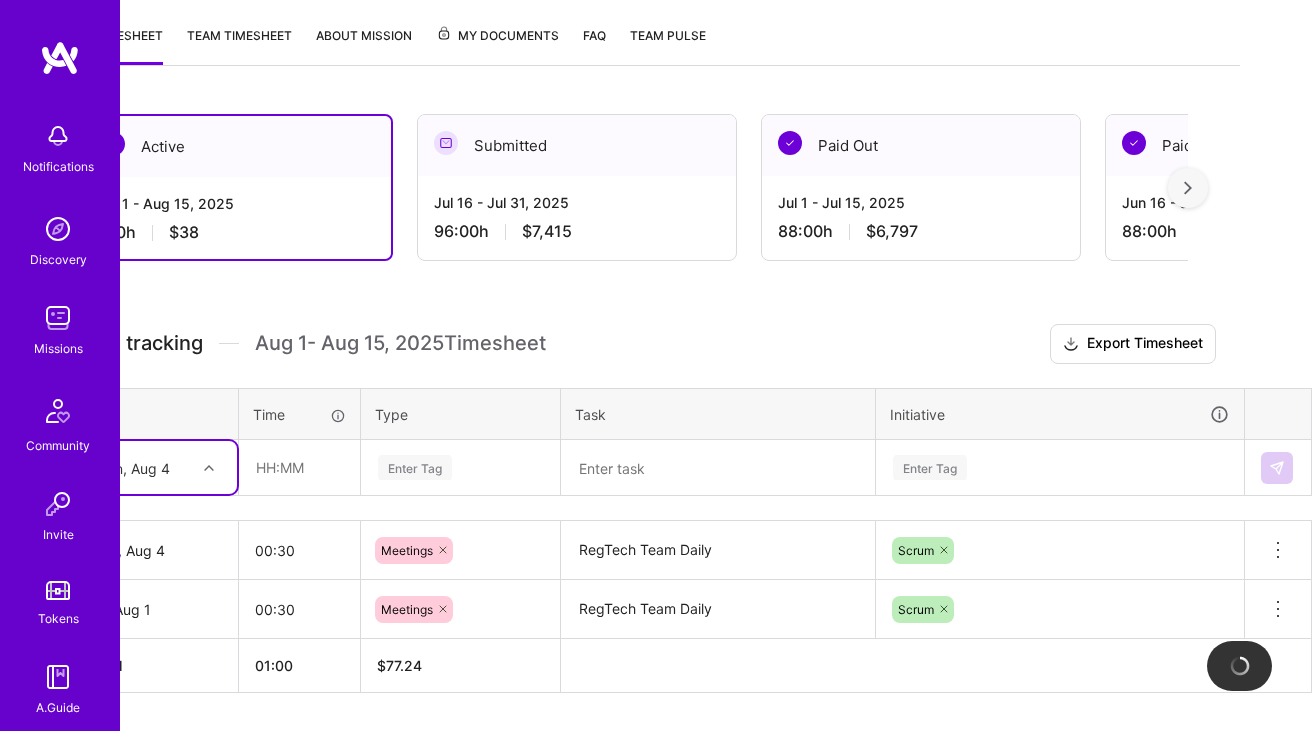 scroll, scrollTop: 254, scrollLeft: 0, axis: vertical 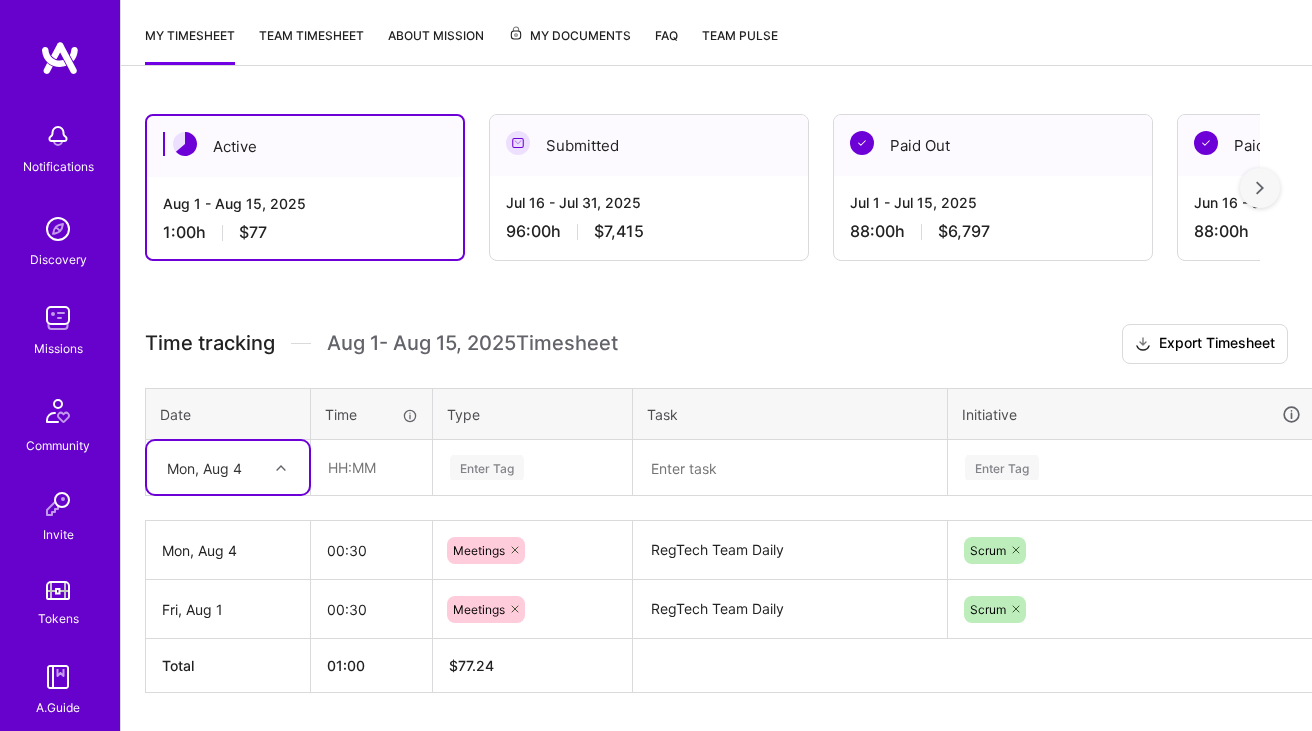 click on "Jul 16 - Jul 31, 2025 96:00 h    $7,415" at bounding box center [649, 217] 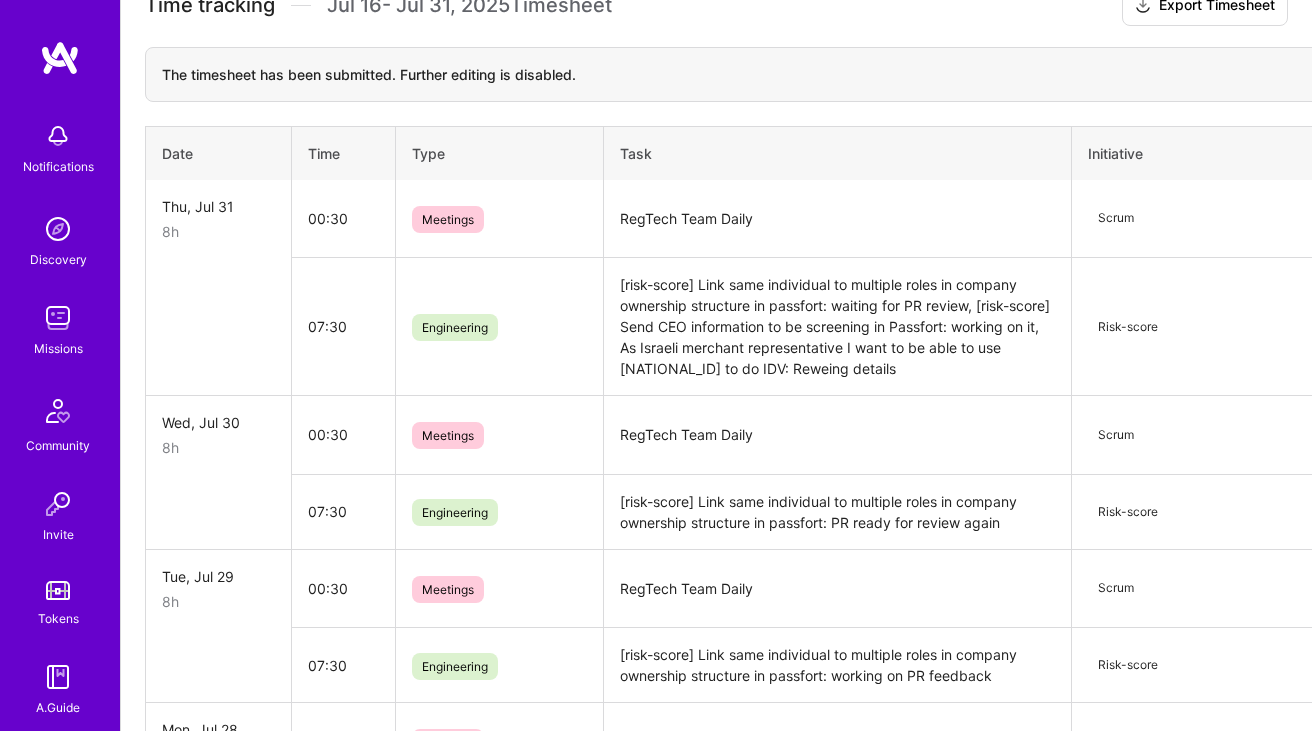 scroll, scrollTop: 614, scrollLeft: 0, axis: vertical 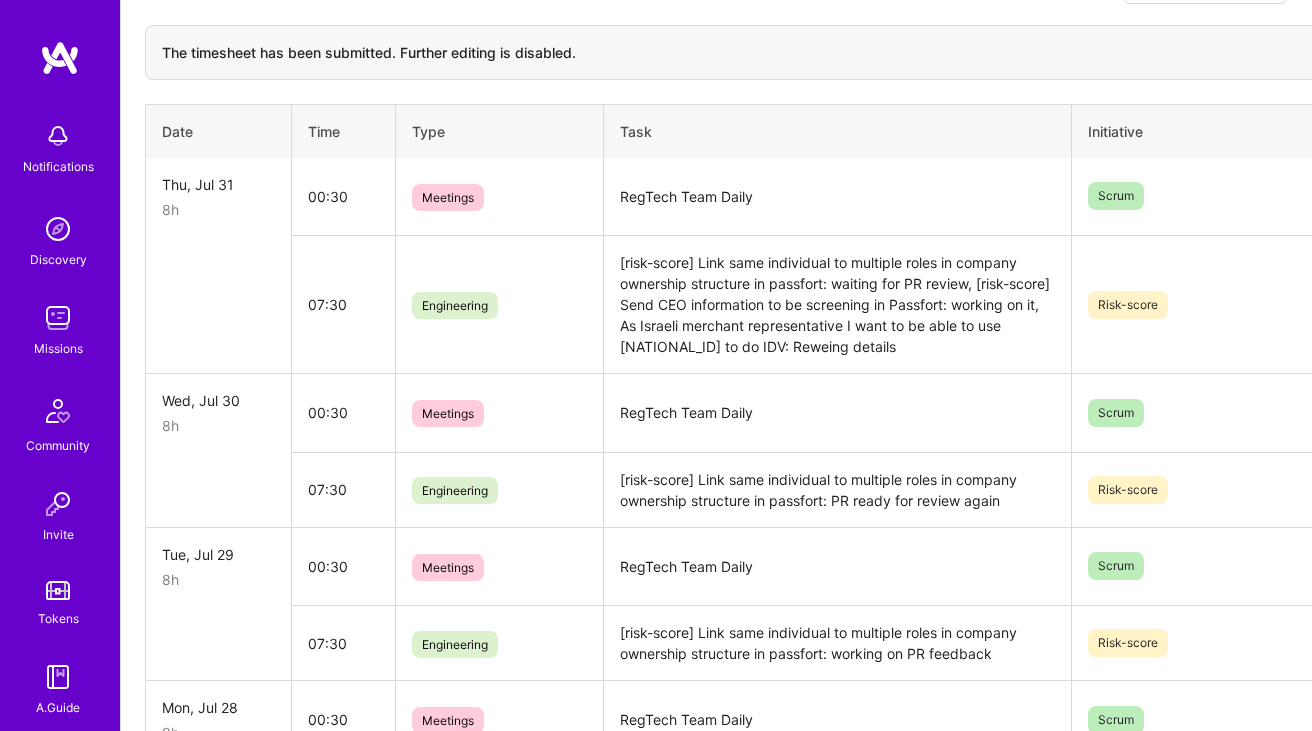 click on "[risk-score] Link same individual to multiple roles in company ownership structure in passfort: waiting for PR review,
[risk-score] Send CEO information to be screening in Passfort: working on it,
As Israeli merchant representative I want to be able to use [NATIONAL_ID] to do IDV: Reweing details" at bounding box center (837, 305) 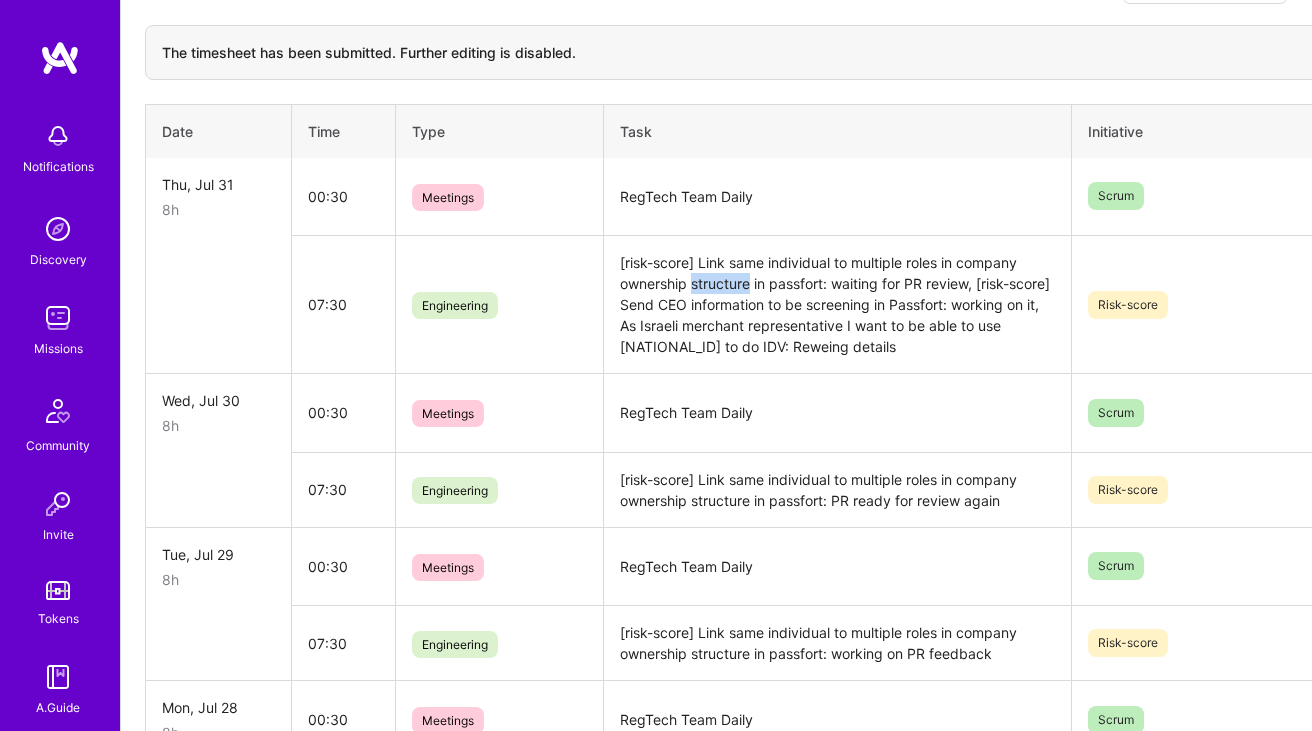 click on "[risk-score] Link same individual to multiple roles in company ownership structure in passfort: waiting for PR review,
[risk-score] Send CEO information to be screening in Passfort: working on it,
As Israeli merchant representative I want to be able to use [NATIONAL_ID] to do IDV: Reweing details" at bounding box center [837, 305] 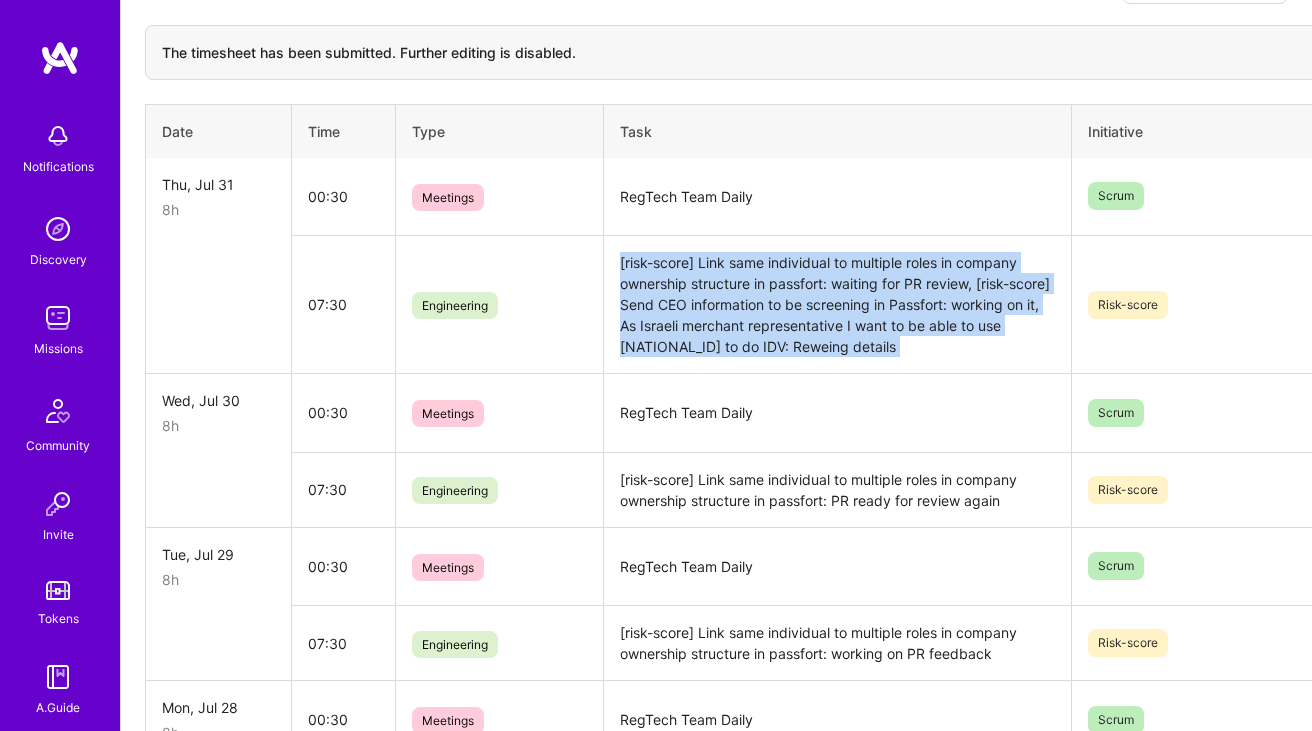 copy on "[risk-score] Link same individual to multiple roles in company ownership structure in passfort: waiting for PR review,
[risk-score] Send CEO information to be screening in Passfort: working on it,
As Israeli merchant representative I want to be able to use [NATIONAL_ID] to do IDV: Reweing details" 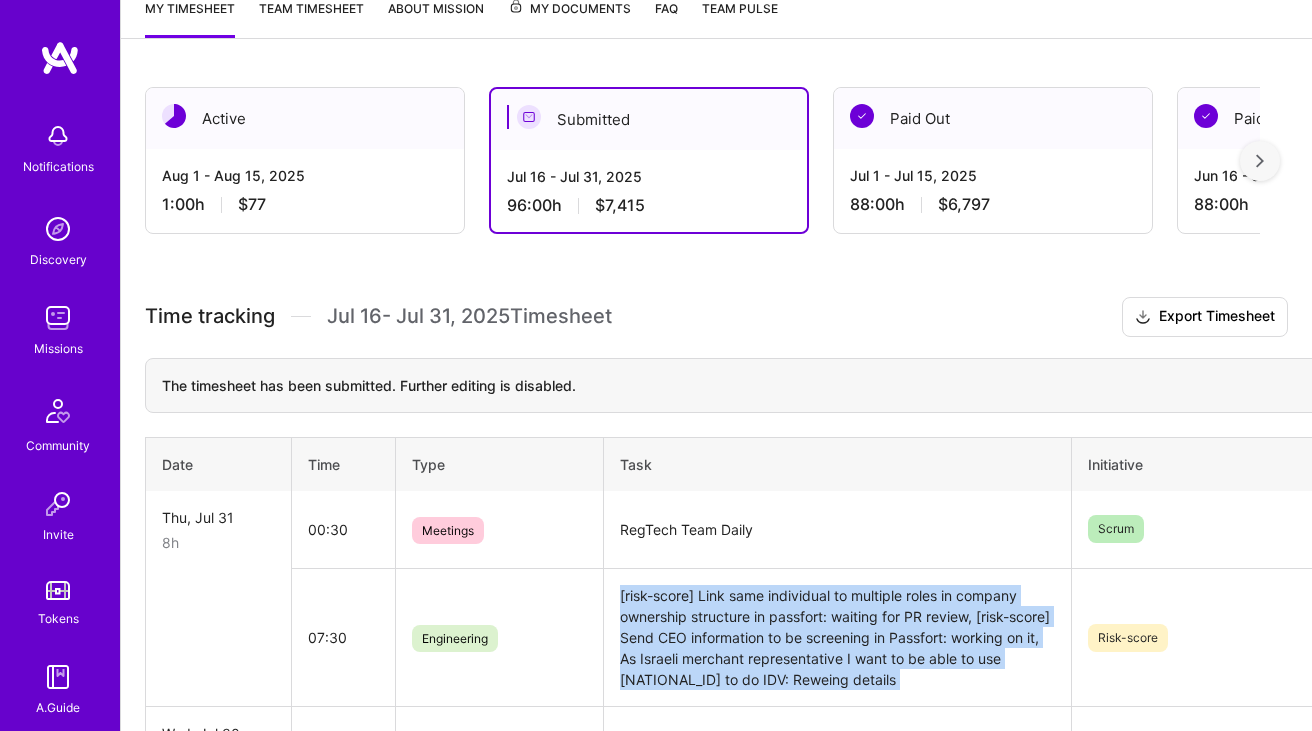 scroll, scrollTop: 117, scrollLeft: 0, axis: vertical 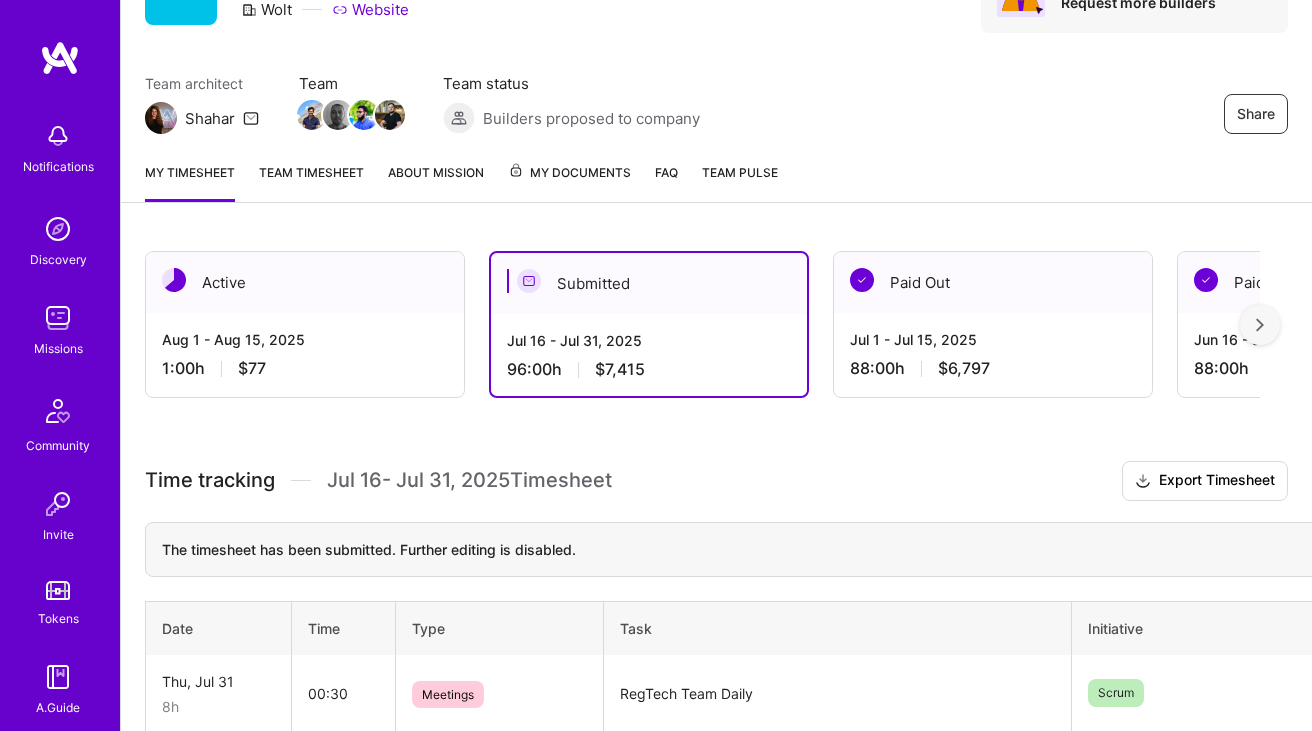 click on "Active" at bounding box center [305, 282] 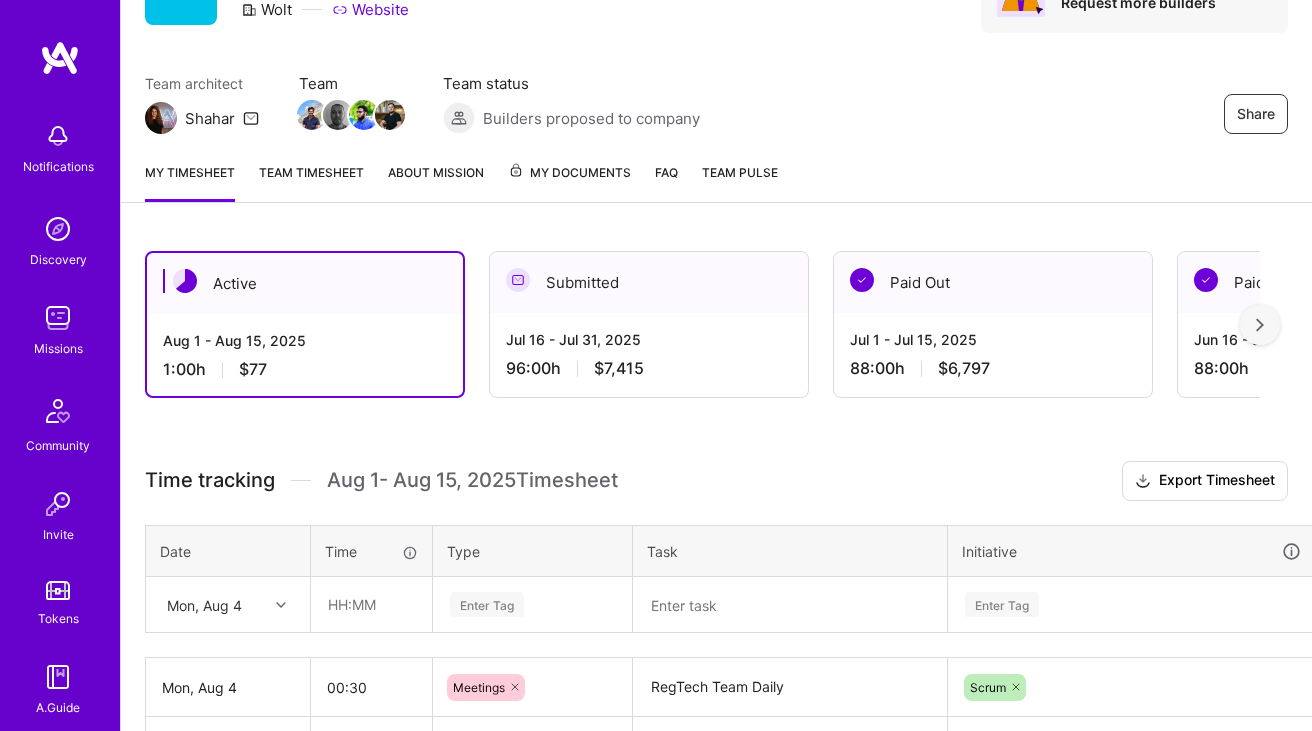 scroll, scrollTop: 313, scrollLeft: 0, axis: vertical 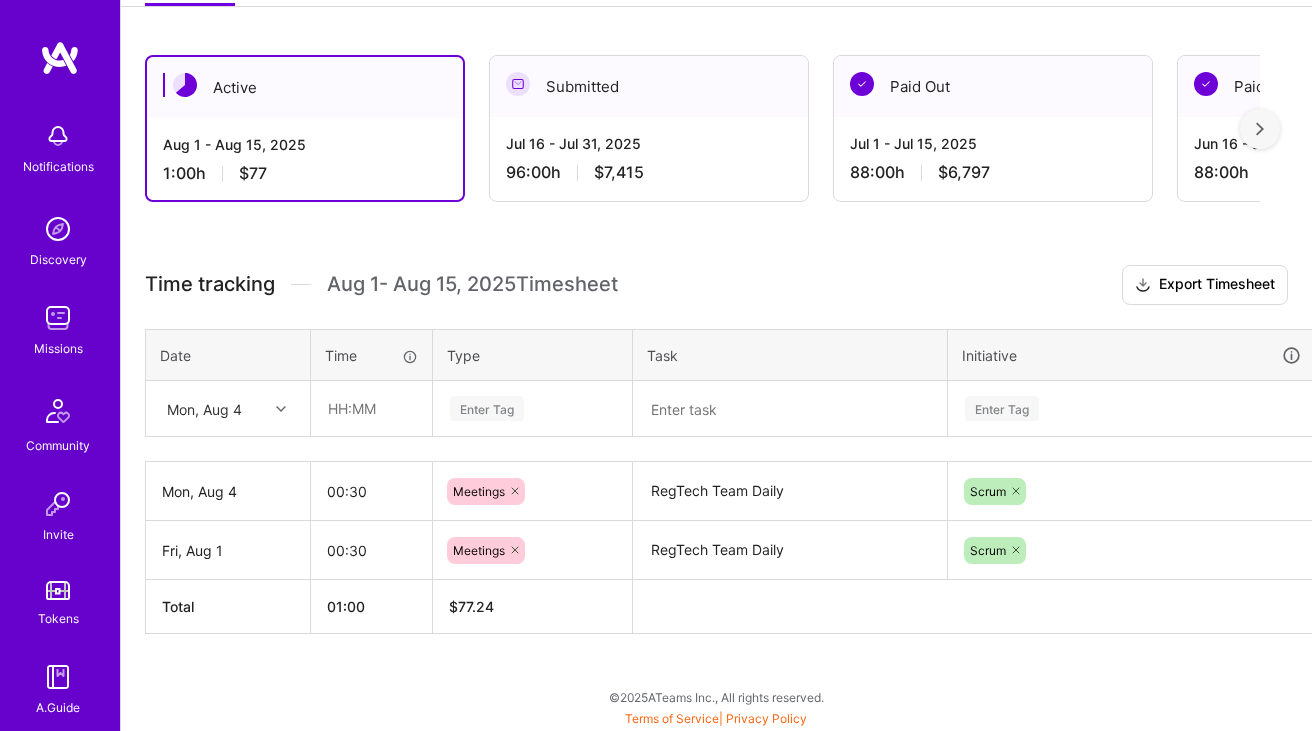 click on "Mon, Aug 4" at bounding box center [212, 408] 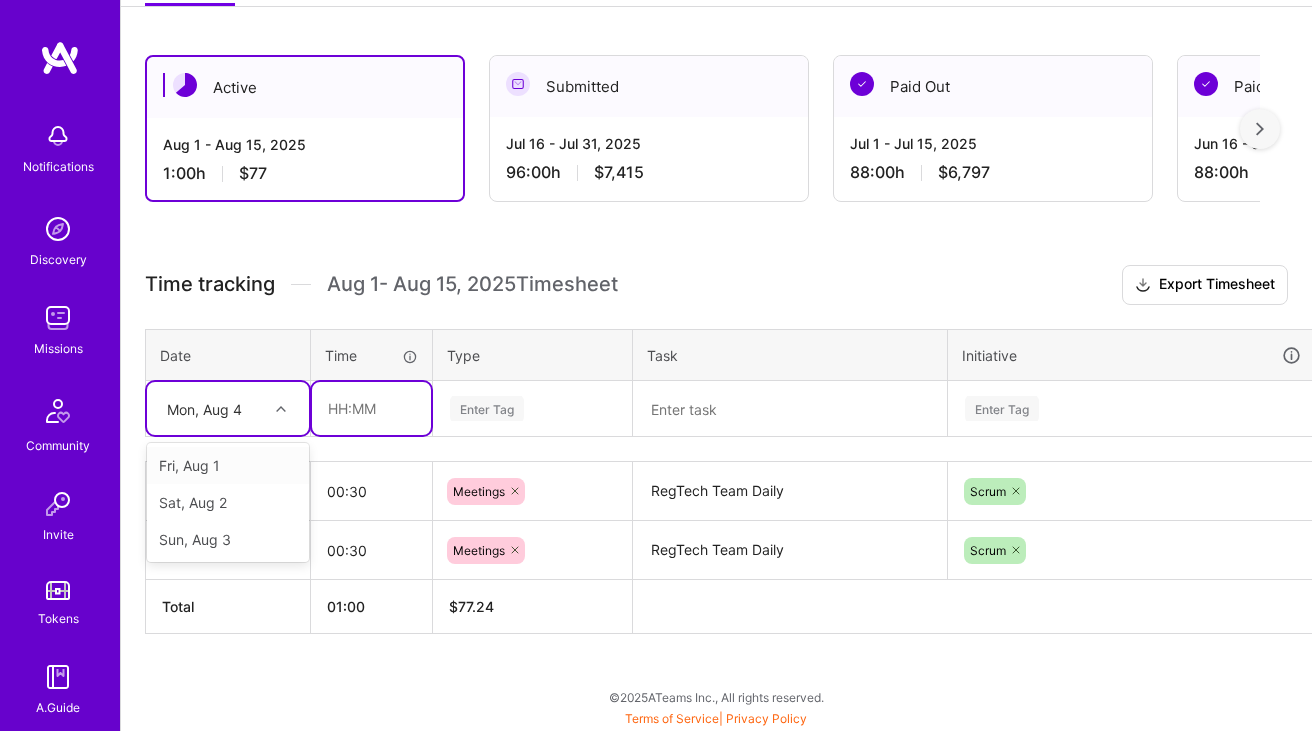 click at bounding box center (371, 408) 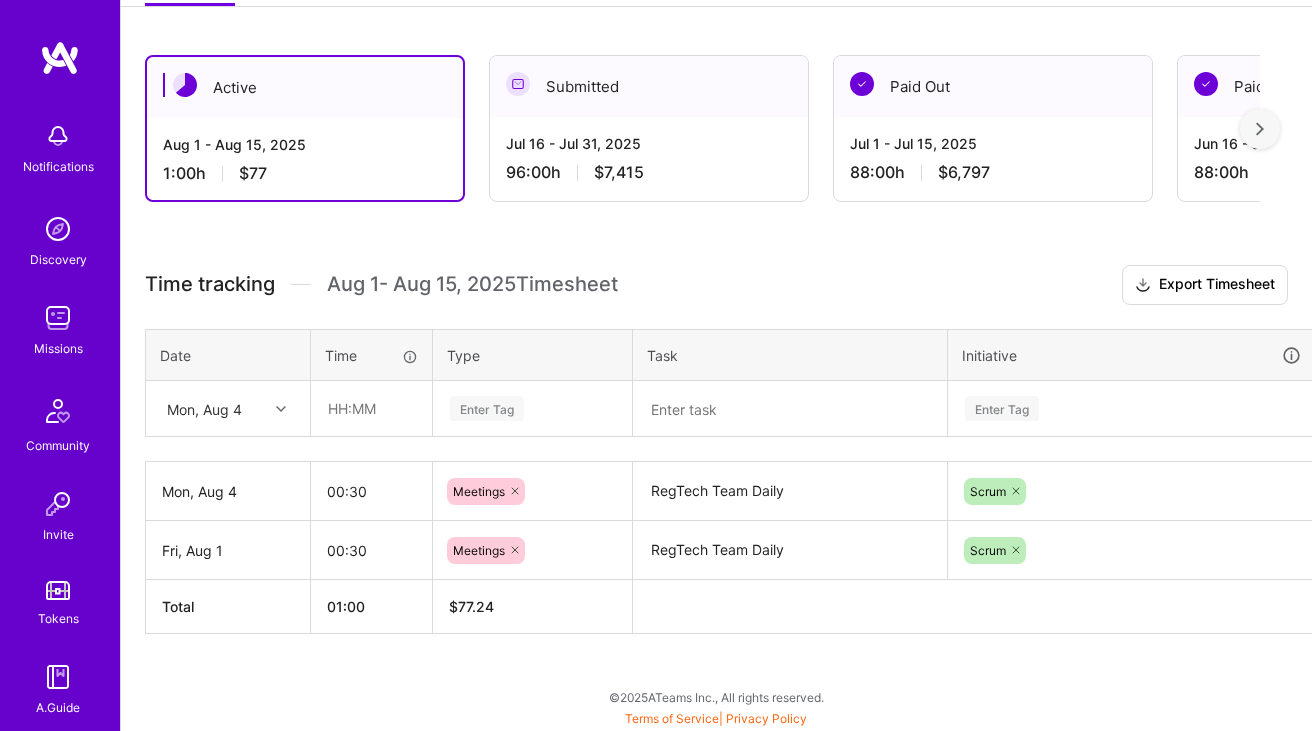 click at bounding box center (283, 409) 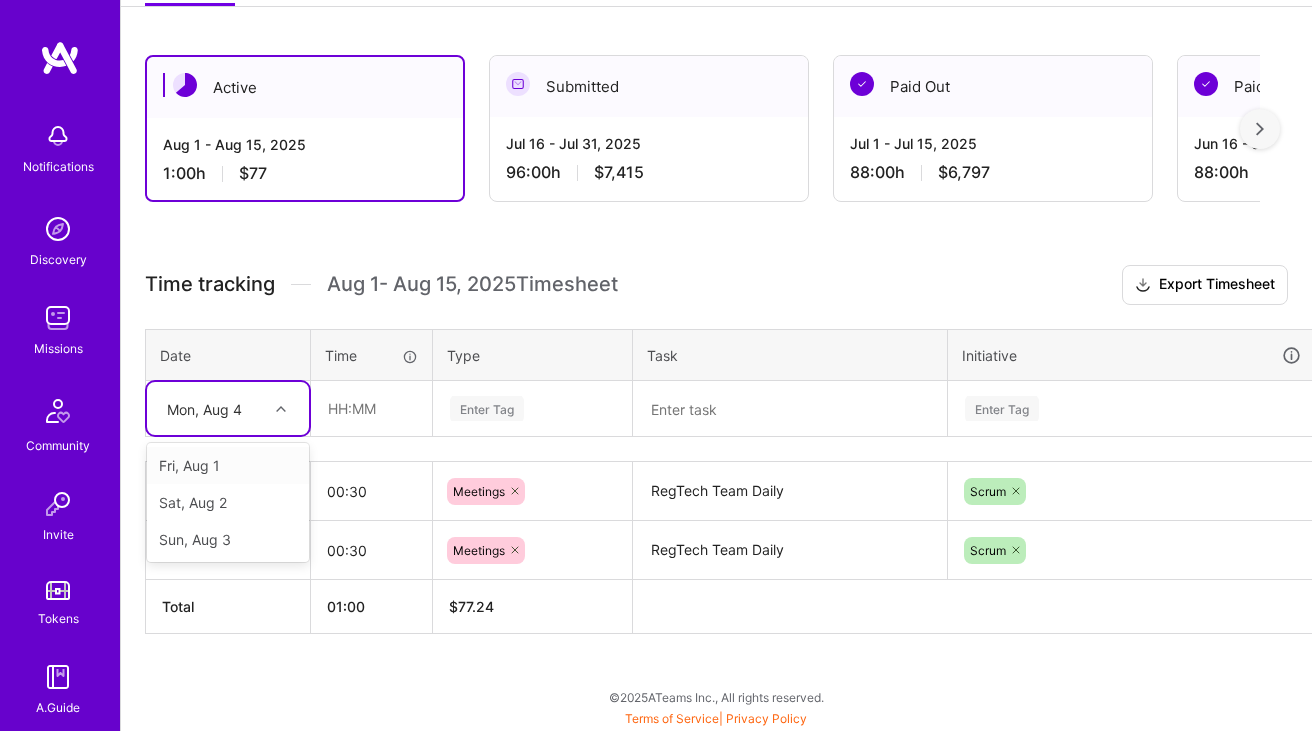 click on "Fri, Aug 1" at bounding box center [228, 465] 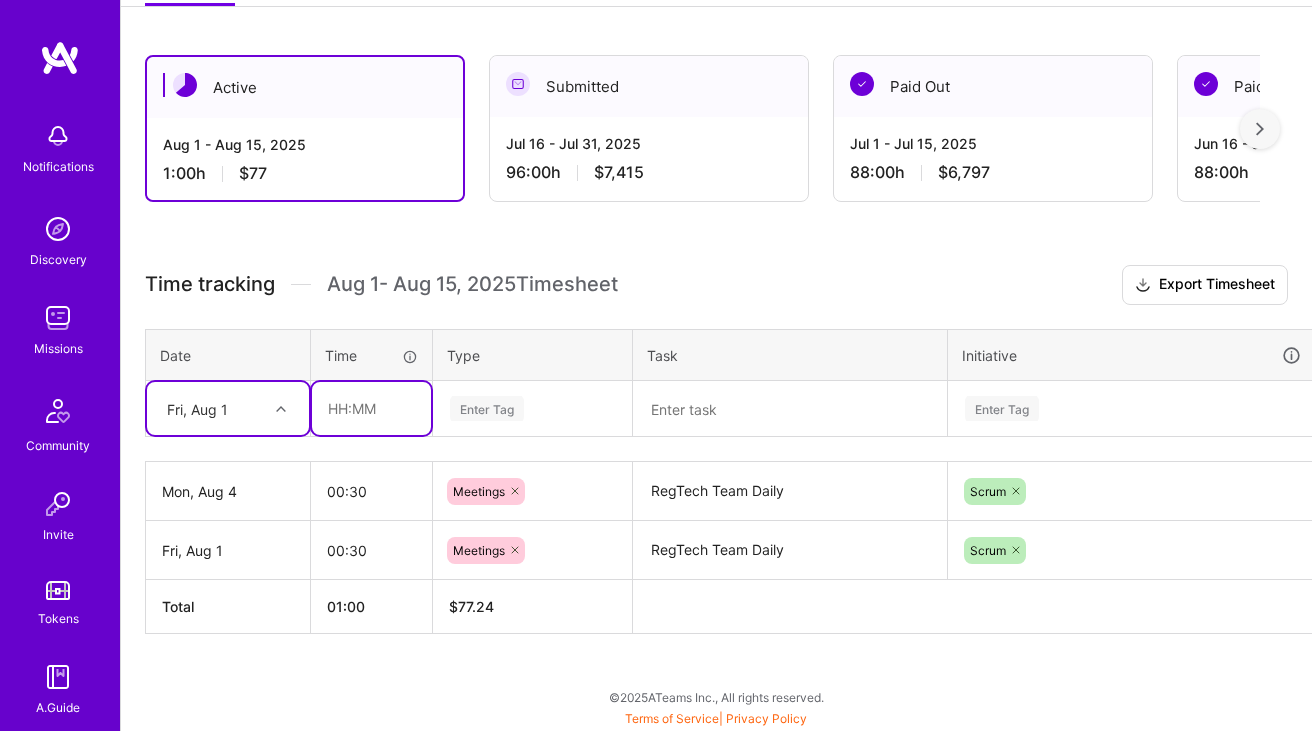 click at bounding box center [371, 408] 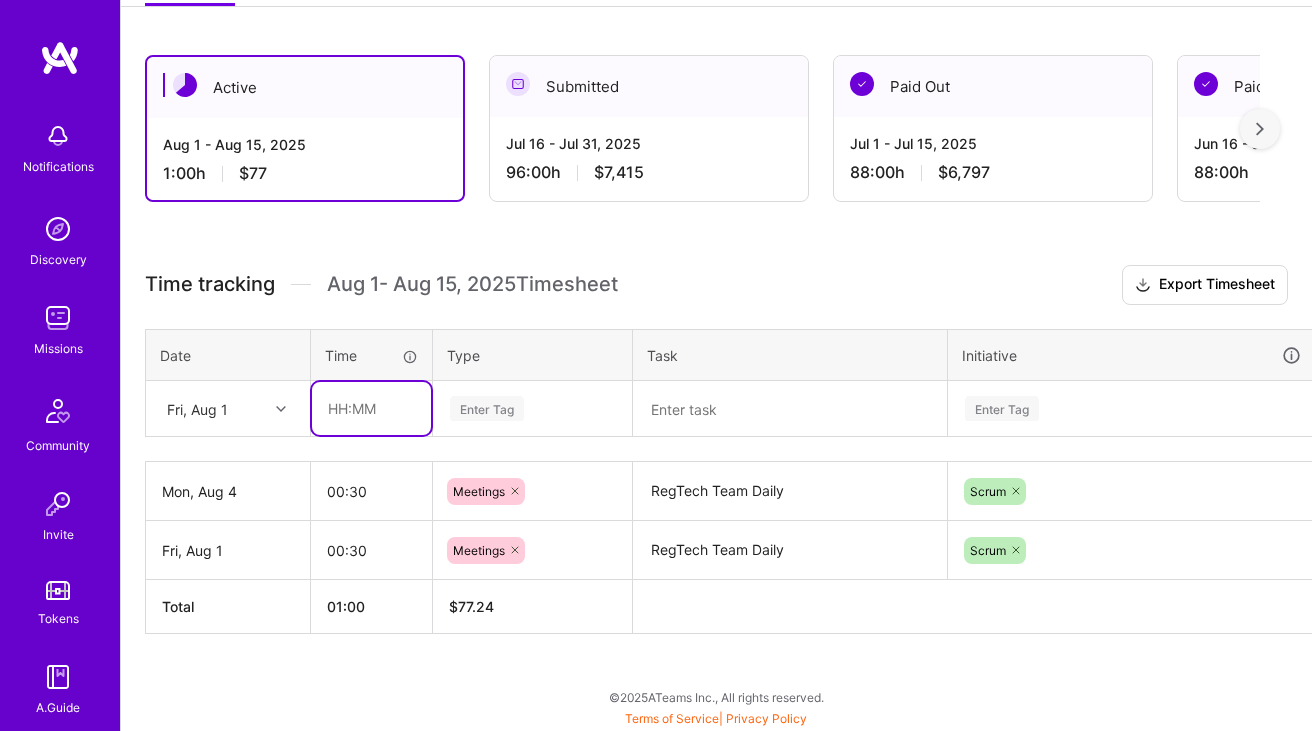 type on "07:30" 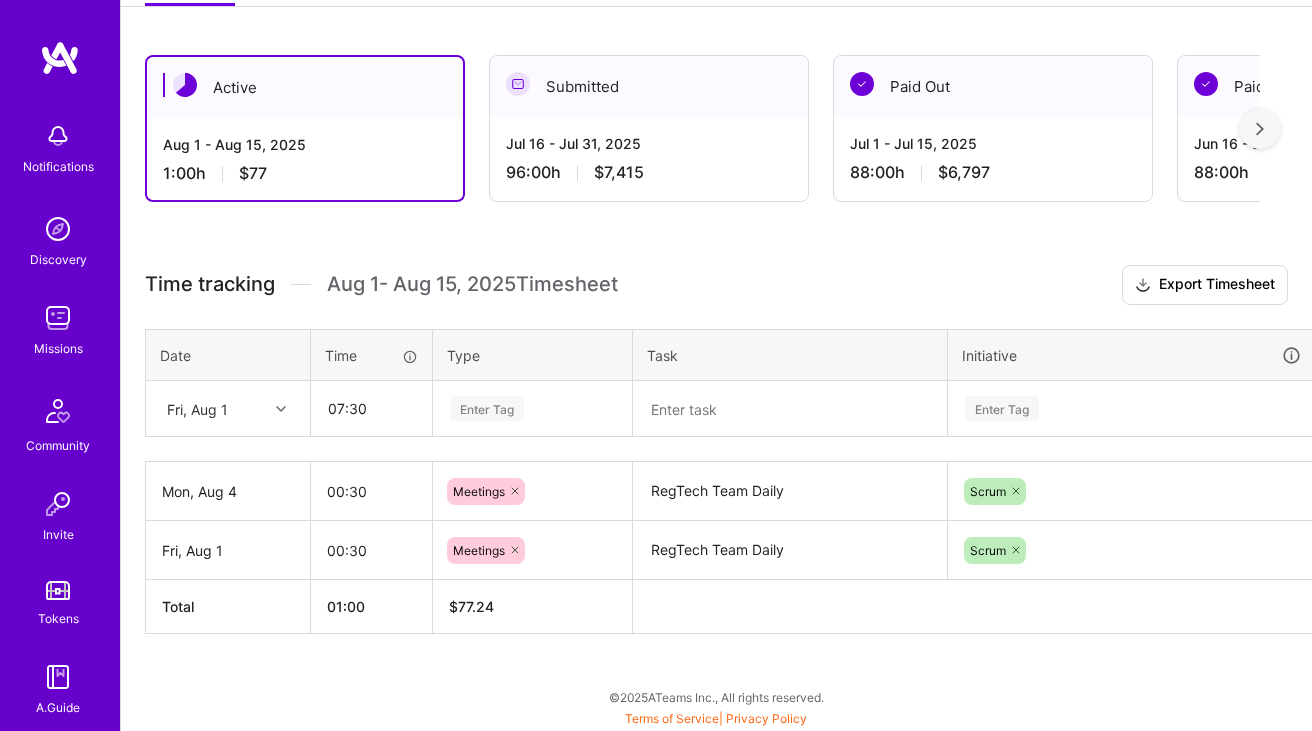 click on "Enter Tag" at bounding box center (487, 408) 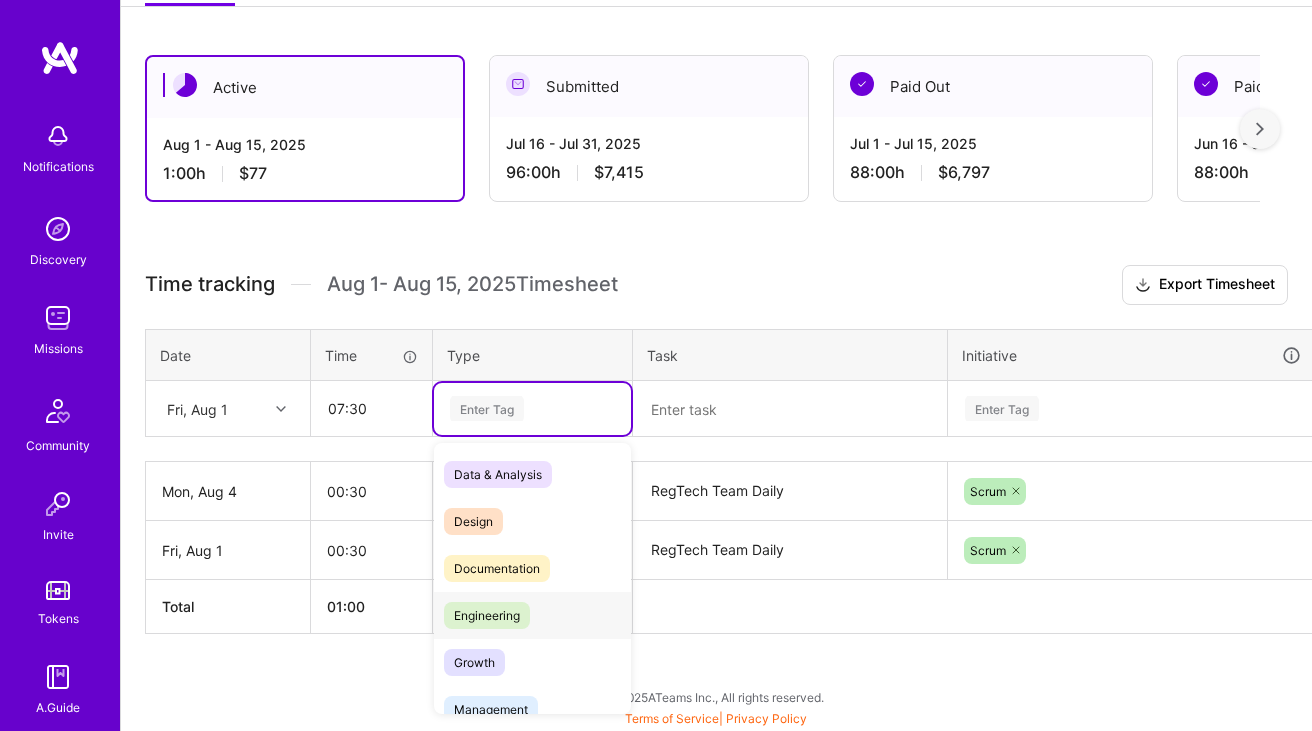 click on "Engineering" at bounding box center (487, 615) 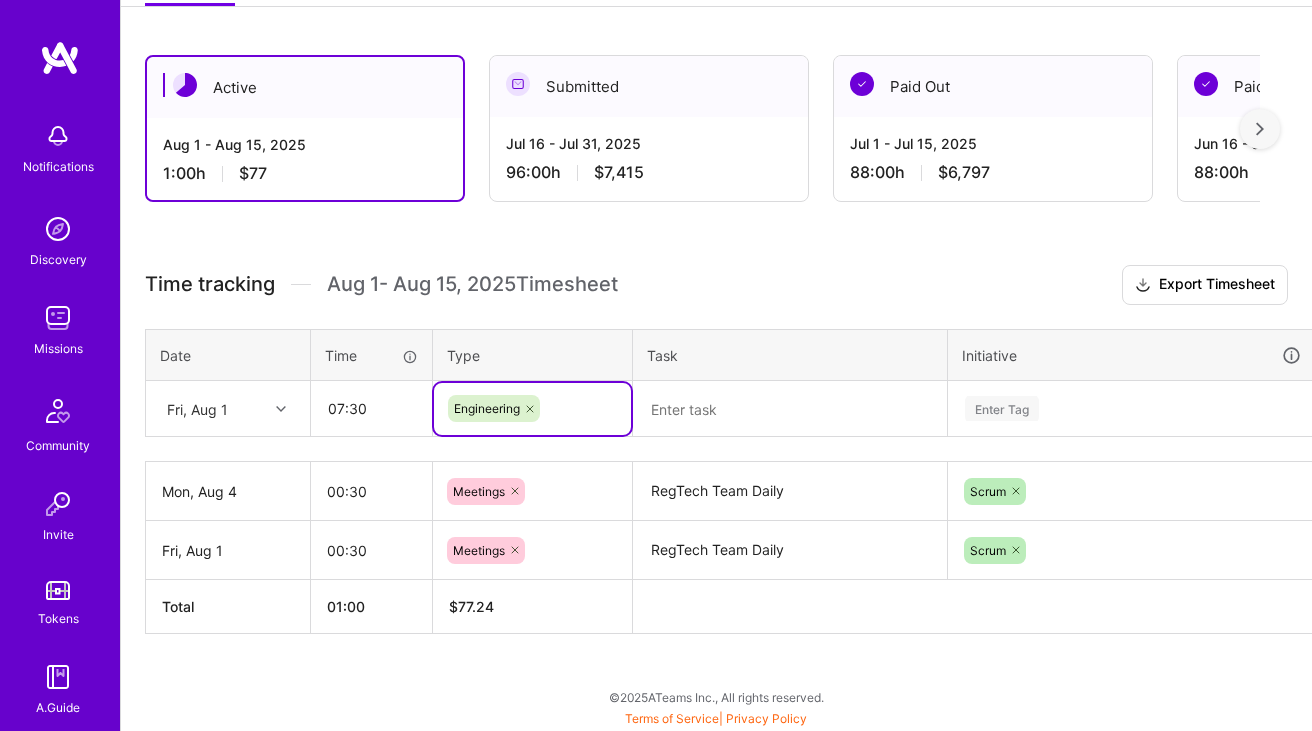 click at bounding box center [790, 409] 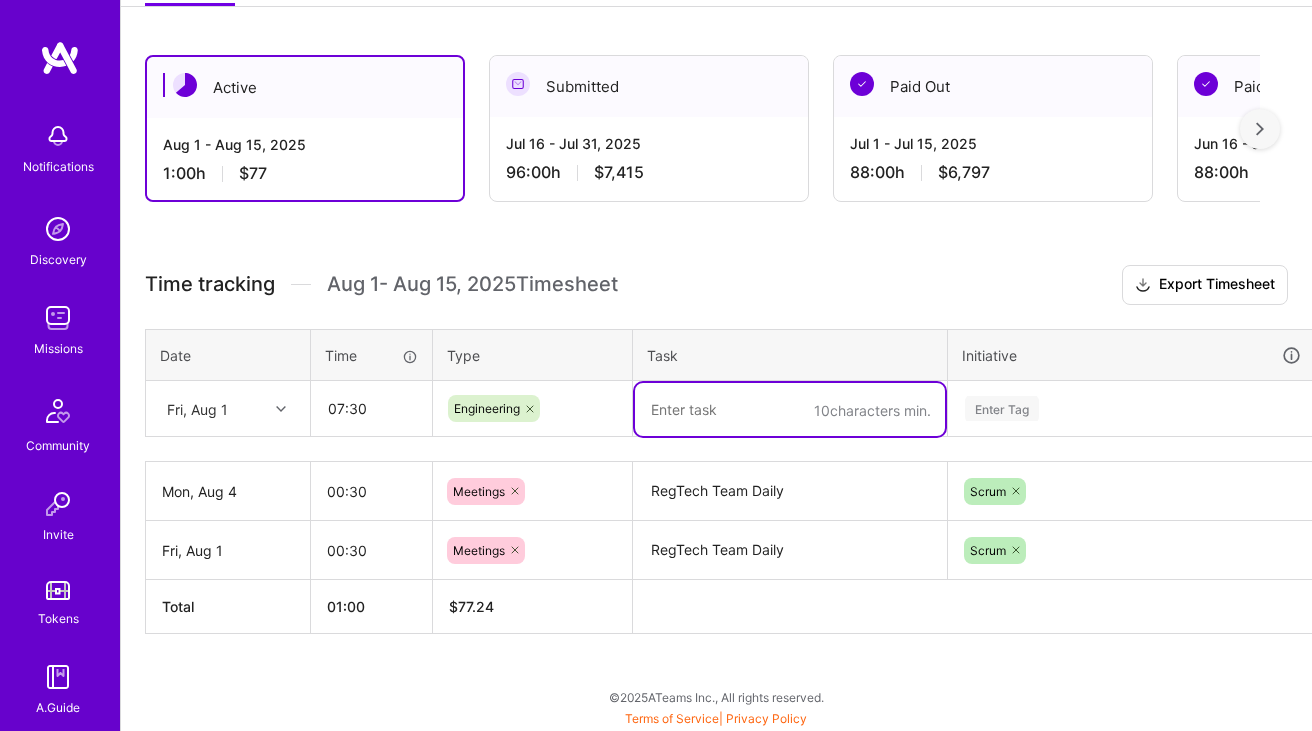 paste on "[risk-score] Link same individual to multiple roles in company ownership structure in passfort: waiting for PR review, [risk-score] Send CEO information to be screening in Passfort: working on it, As Israeli merchant representative I want to be able to use National ID to do IDV: Reweing details" 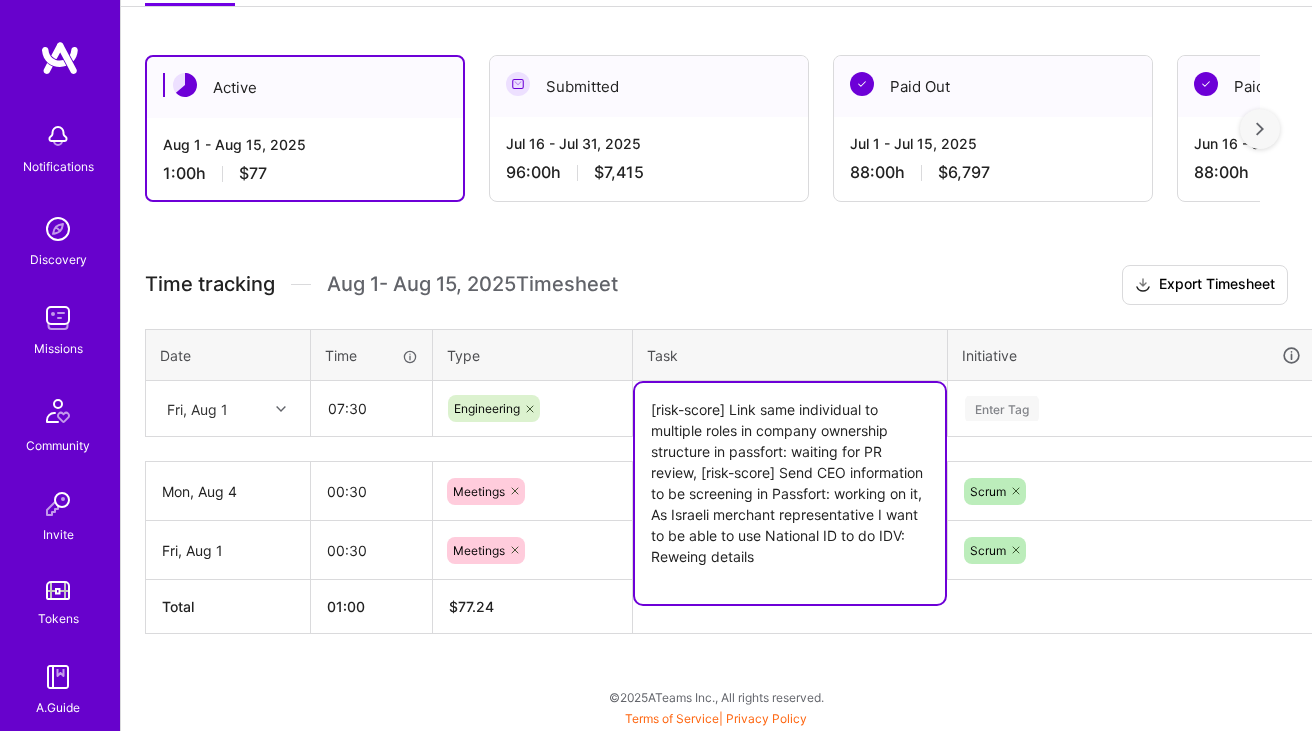 click on "[risk-score] Link same individual to multiple roles in company ownership structure in passfort: waiting for PR review, [risk-score] Send CEO information to be screening in Passfort: working on it, As Israeli merchant representative I want to be able to use National ID to do IDV: Reweing details" at bounding box center (790, 493) 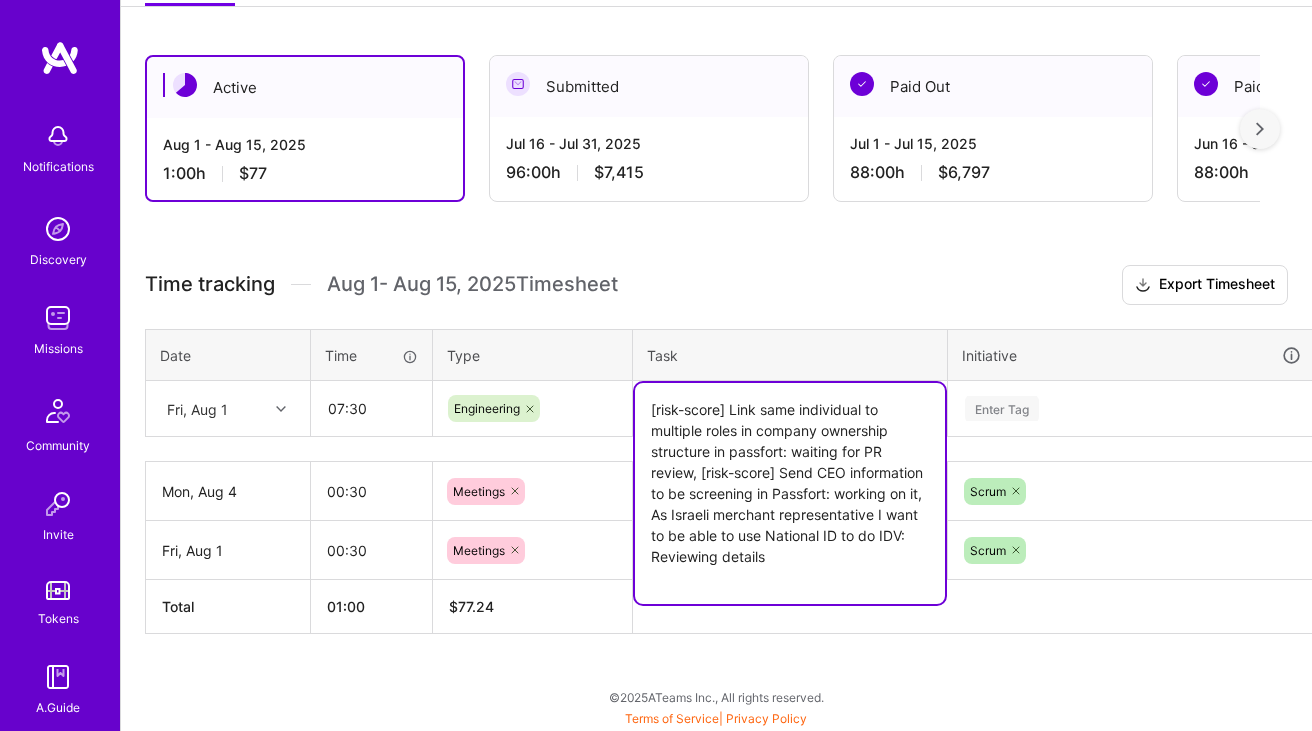 click on "[risk-score] Link same individual to multiple roles in company ownership structure in passfort: waiting for PR review, [risk-score] Send CEO information to be screening in Passfort: working on it, As Israeli merchant representative I want to be able to use National ID to do IDV: Reviewing details" at bounding box center (790, 493) 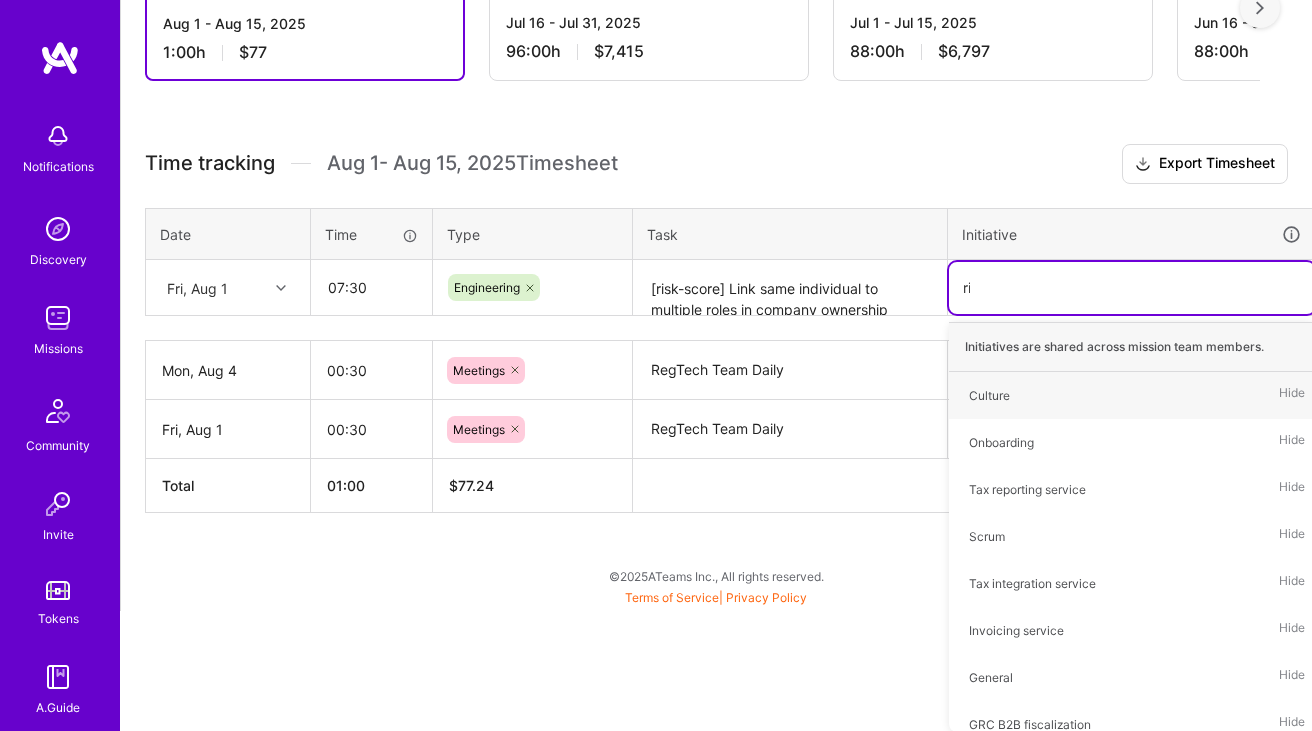 scroll, scrollTop: 313, scrollLeft: 0, axis: vertical 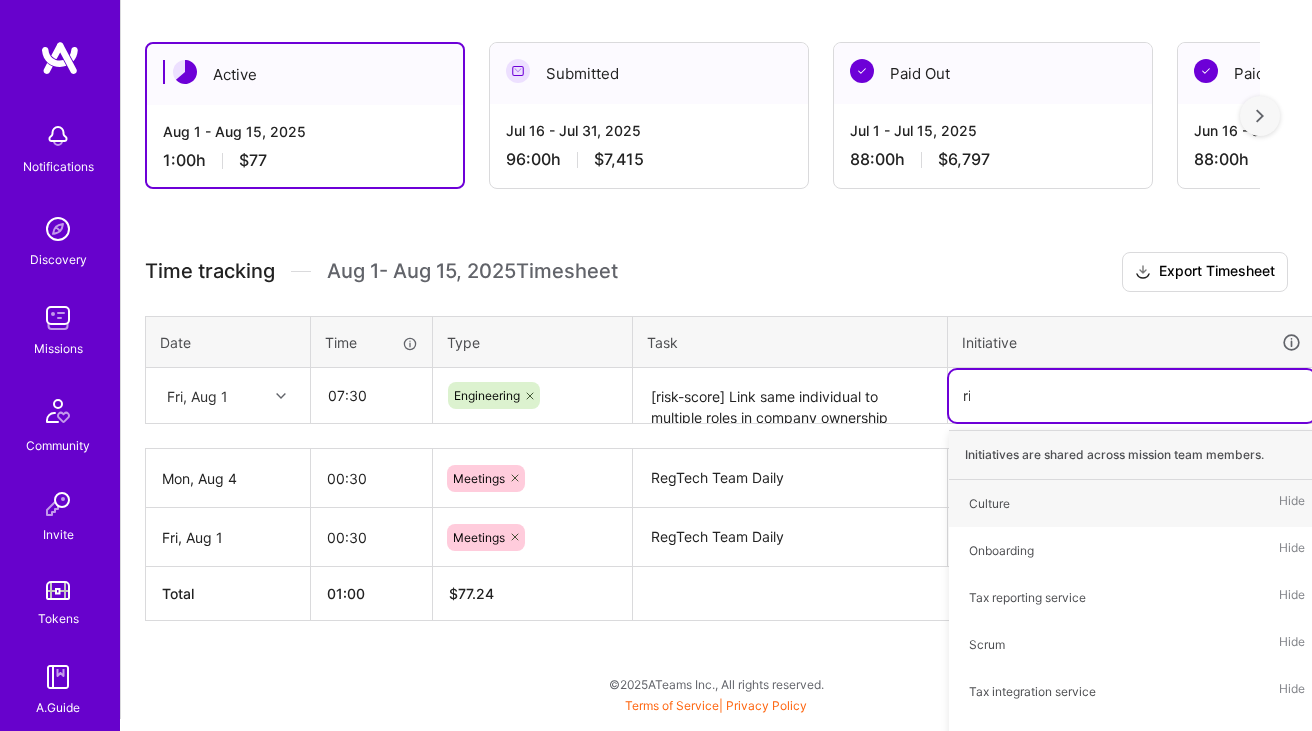 type on "ris" 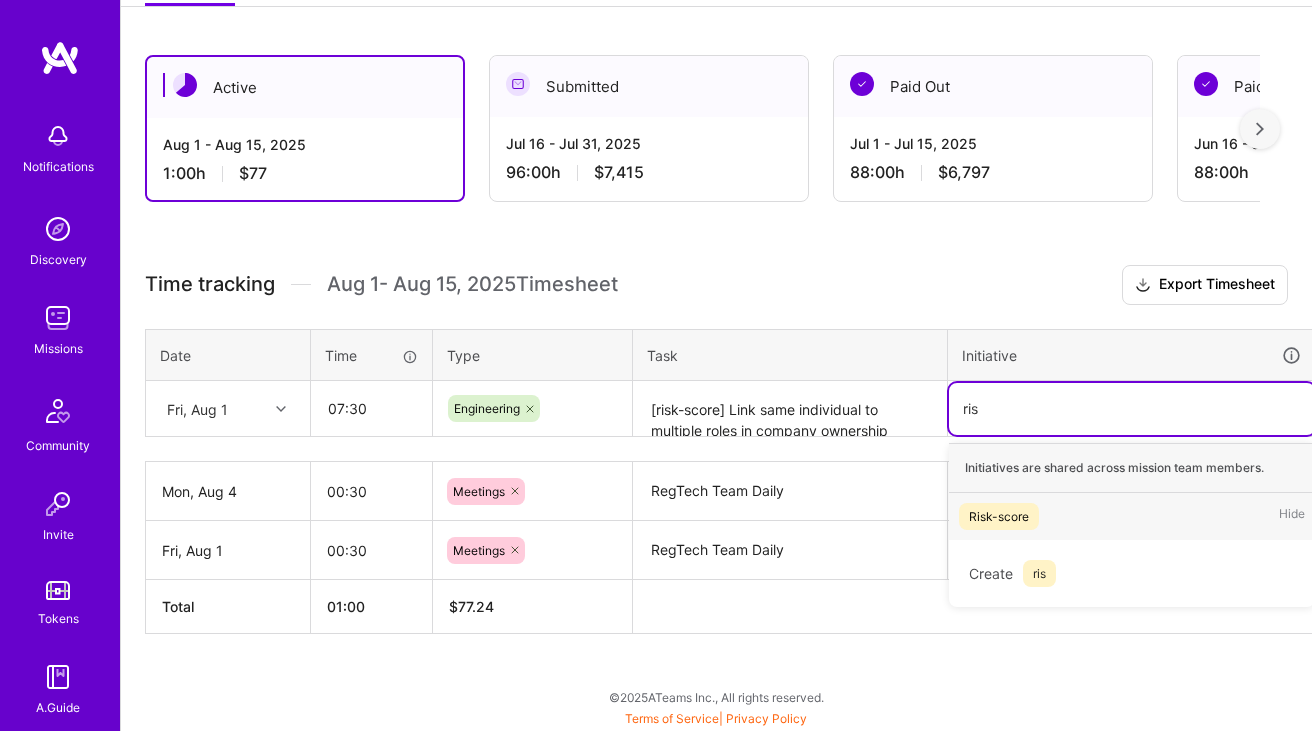 click on "Risk-score" at bounding box center (999, 516) 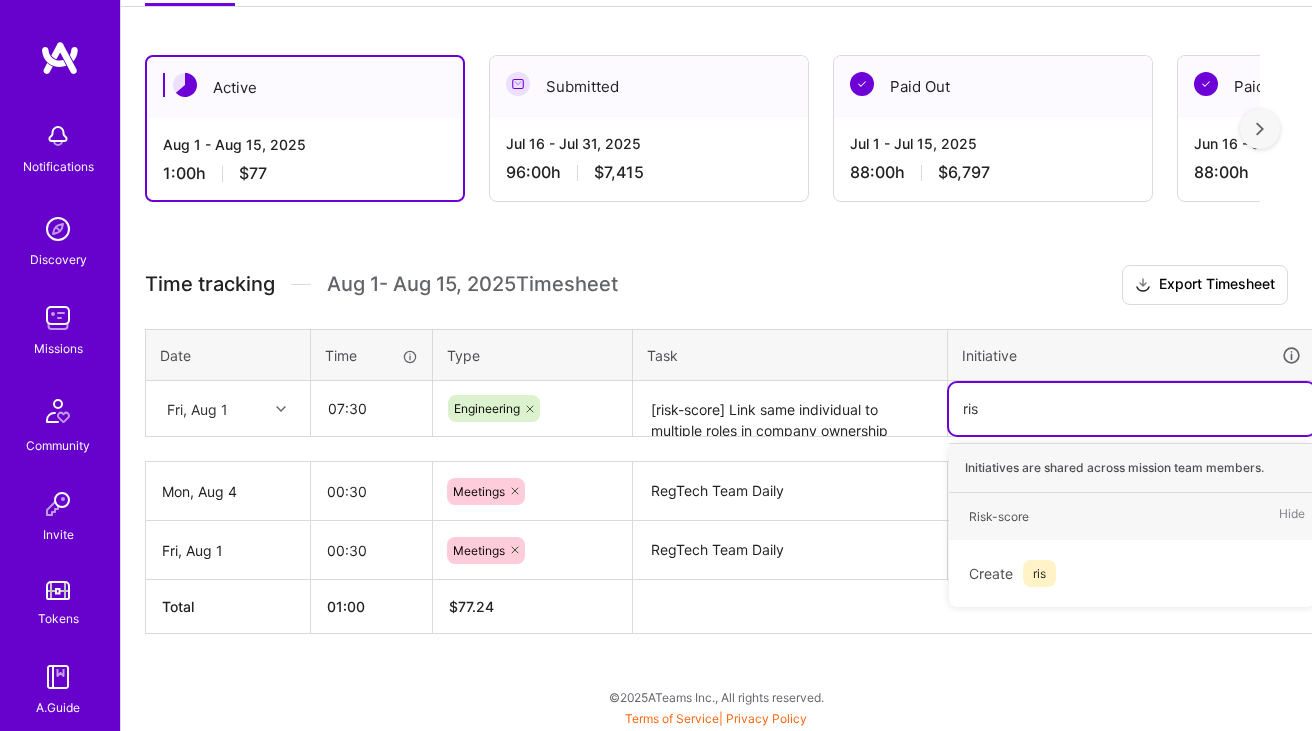 type 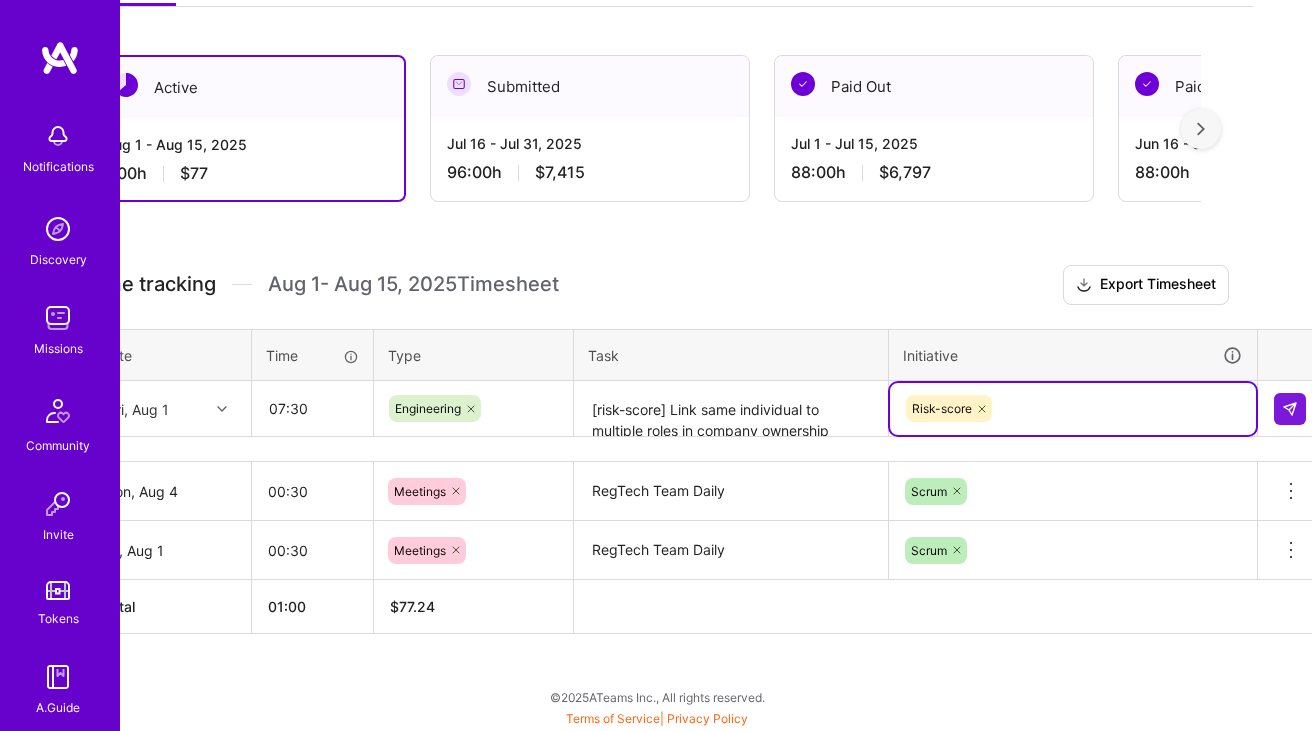 scroll, scrollTop: 313, scrollLeft: 72, axis: both 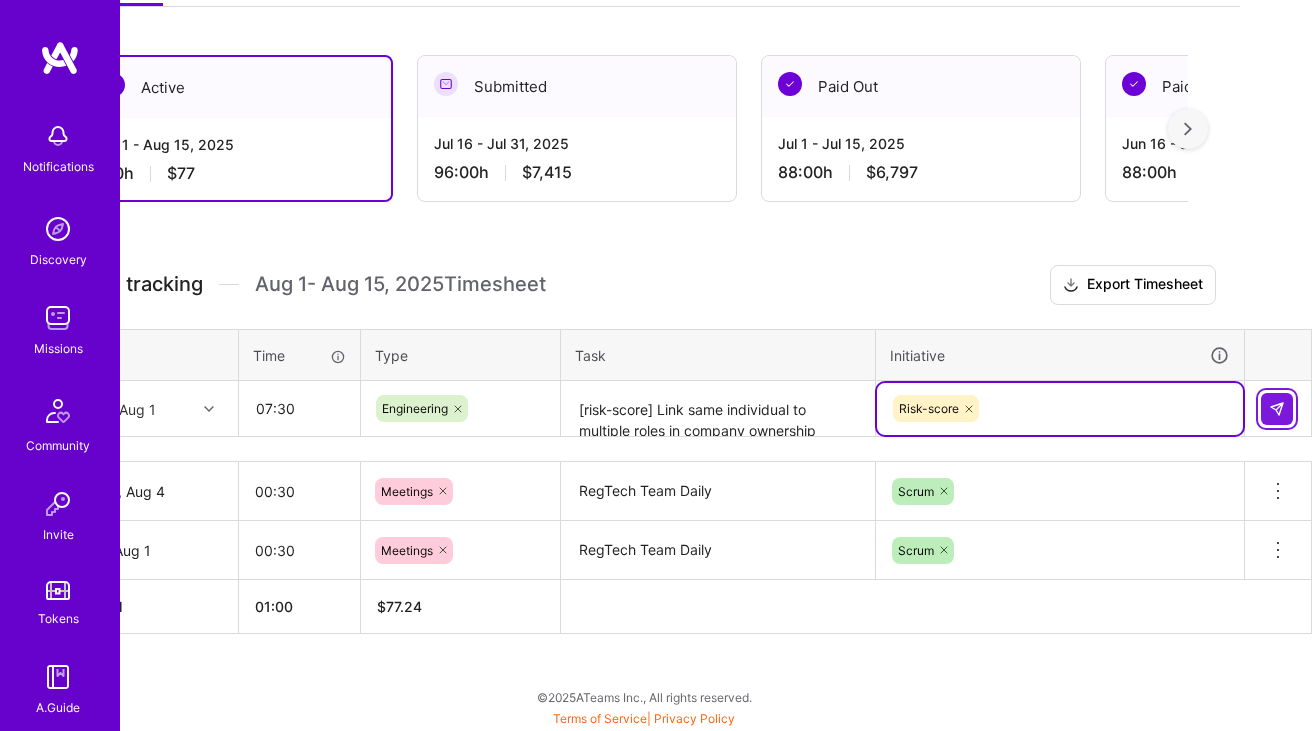 click at bounding box center [1277, 409] 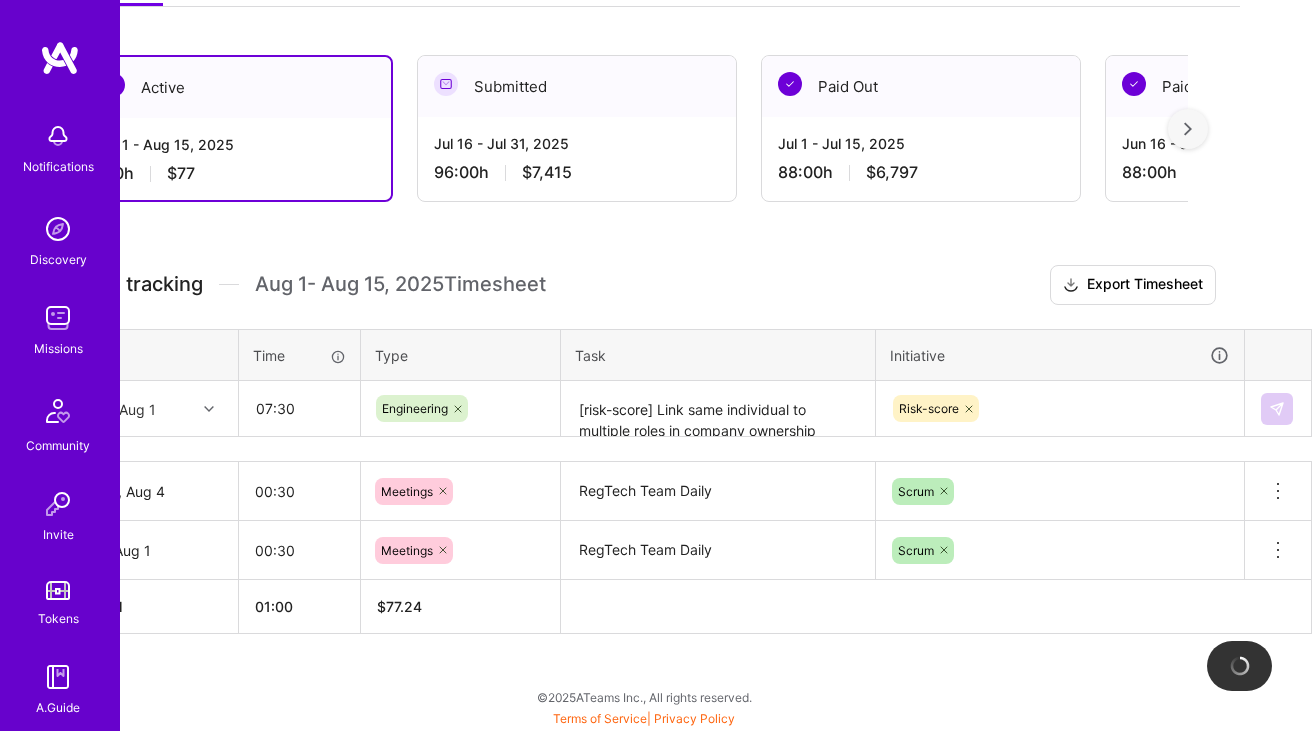 type 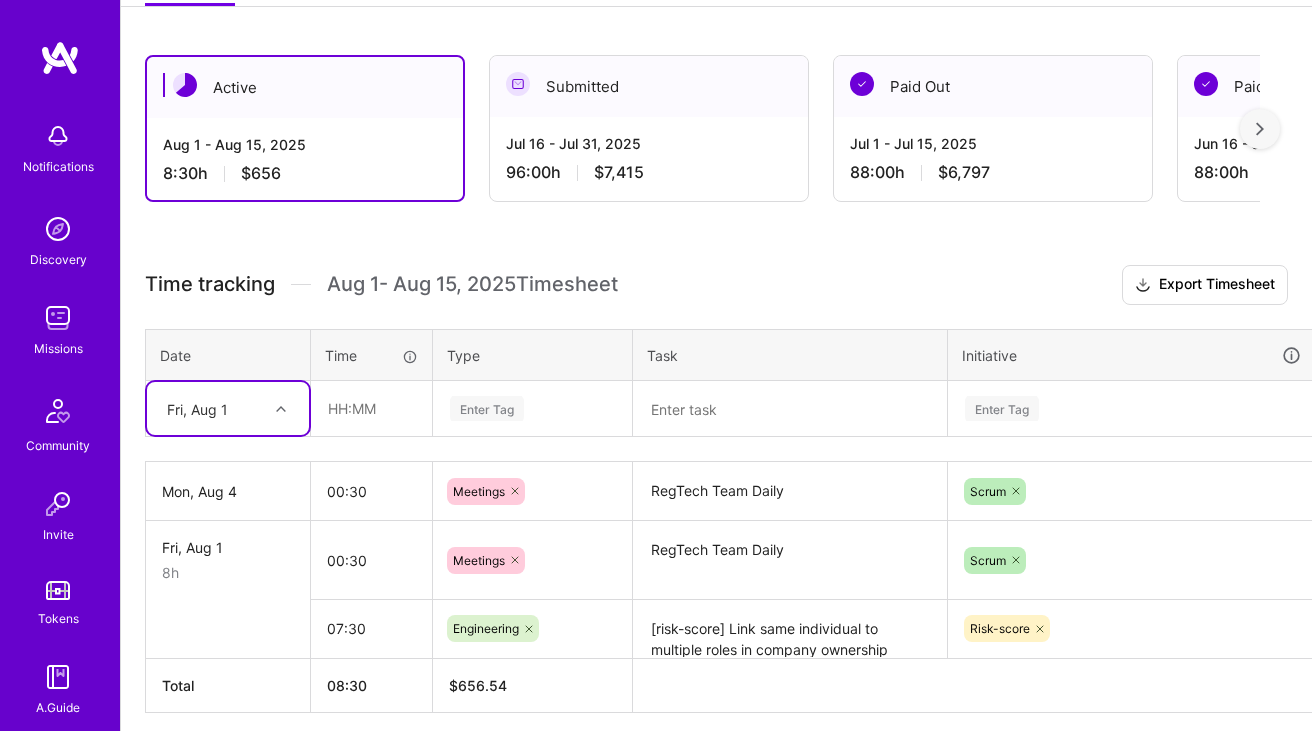 scroll, scrollTop: 392, scrollLeft: 0, axis: vertical 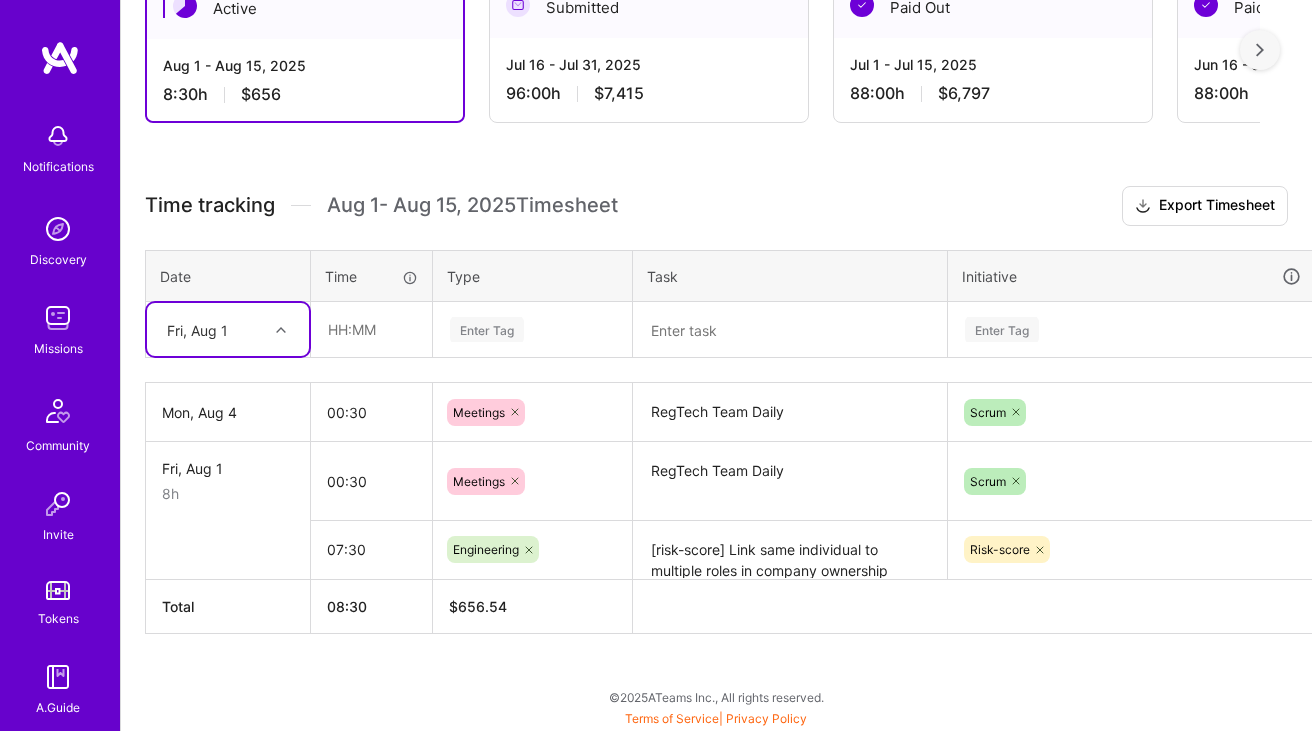 click at bounding box center (283, 330) 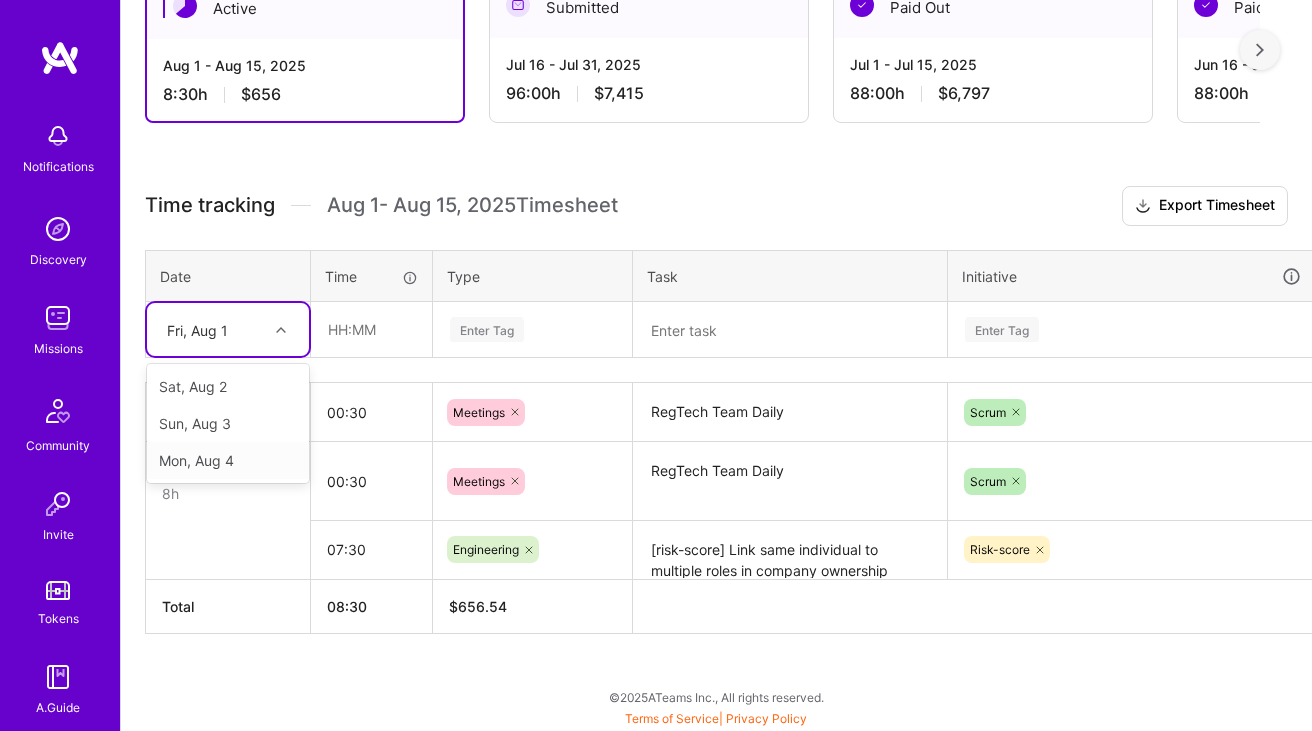 click on "Mon, Aug 4" at bounding box center (228, 460) 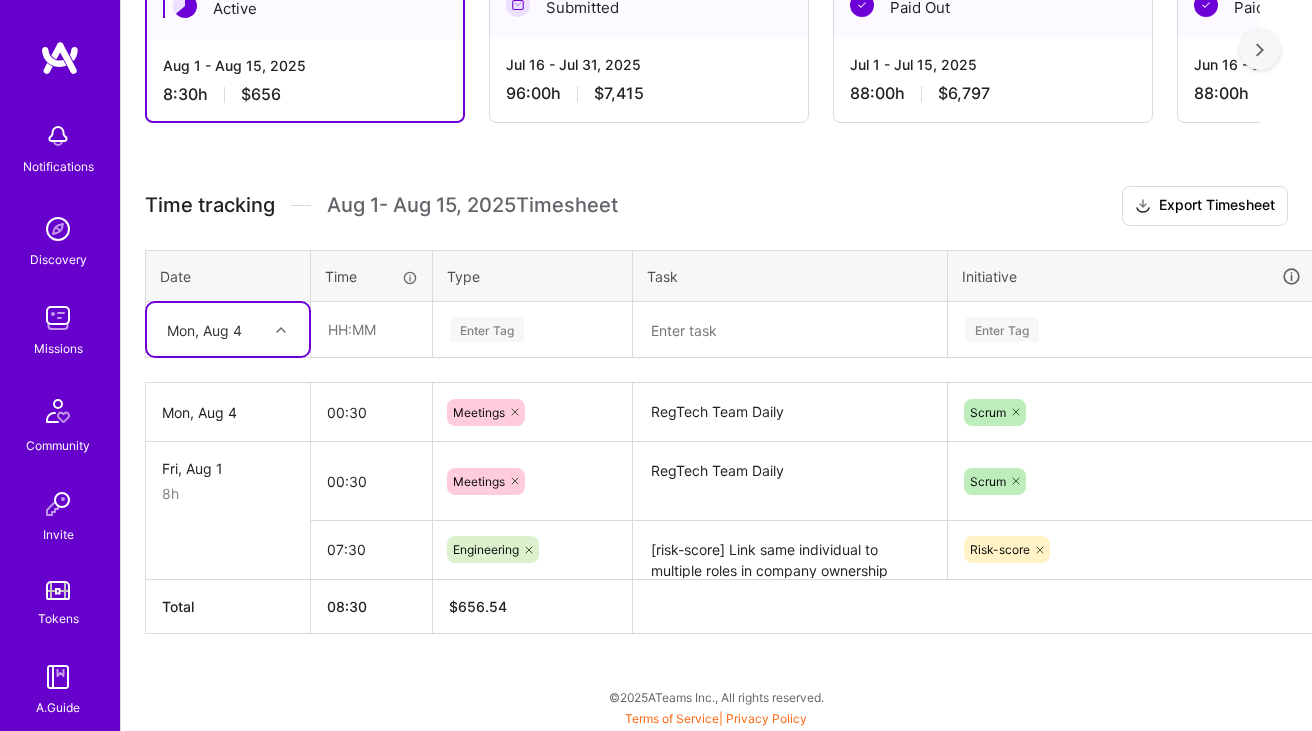 click at bounding box center (372, 330) 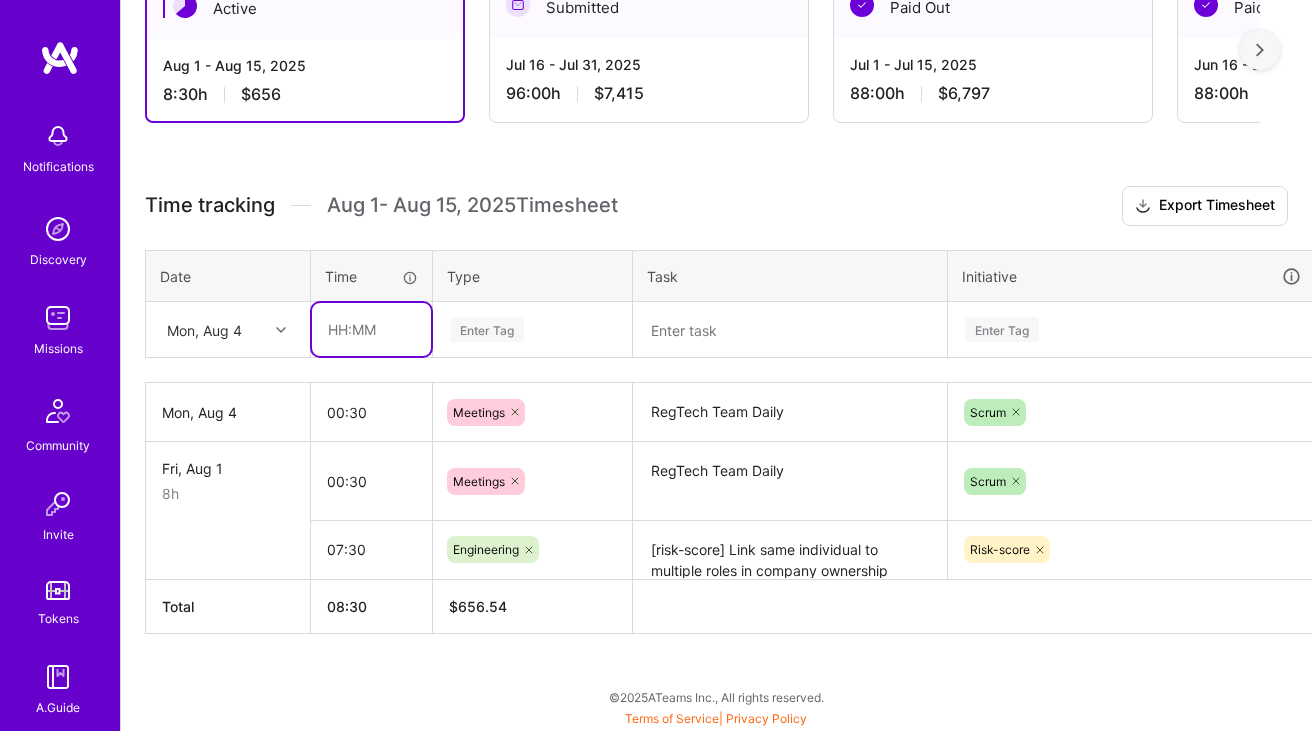click at bounding box center [371, 329] 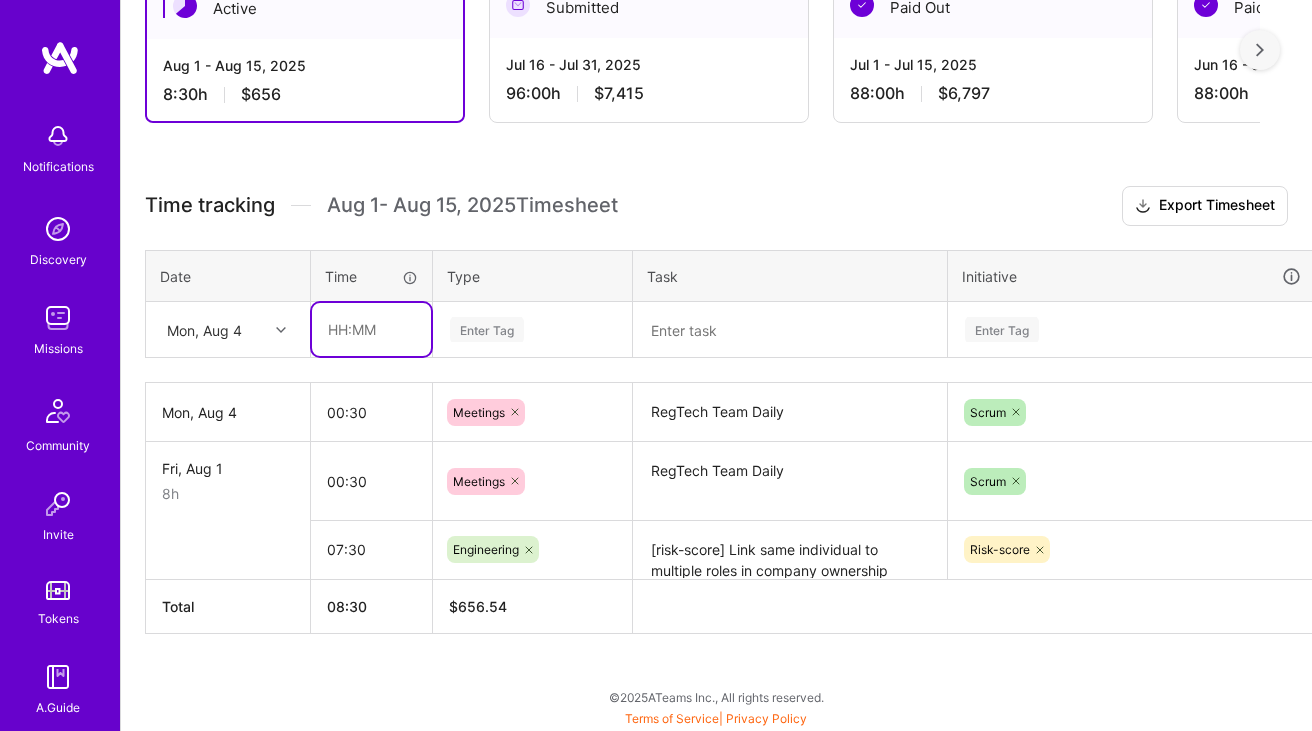 type on "07:30" 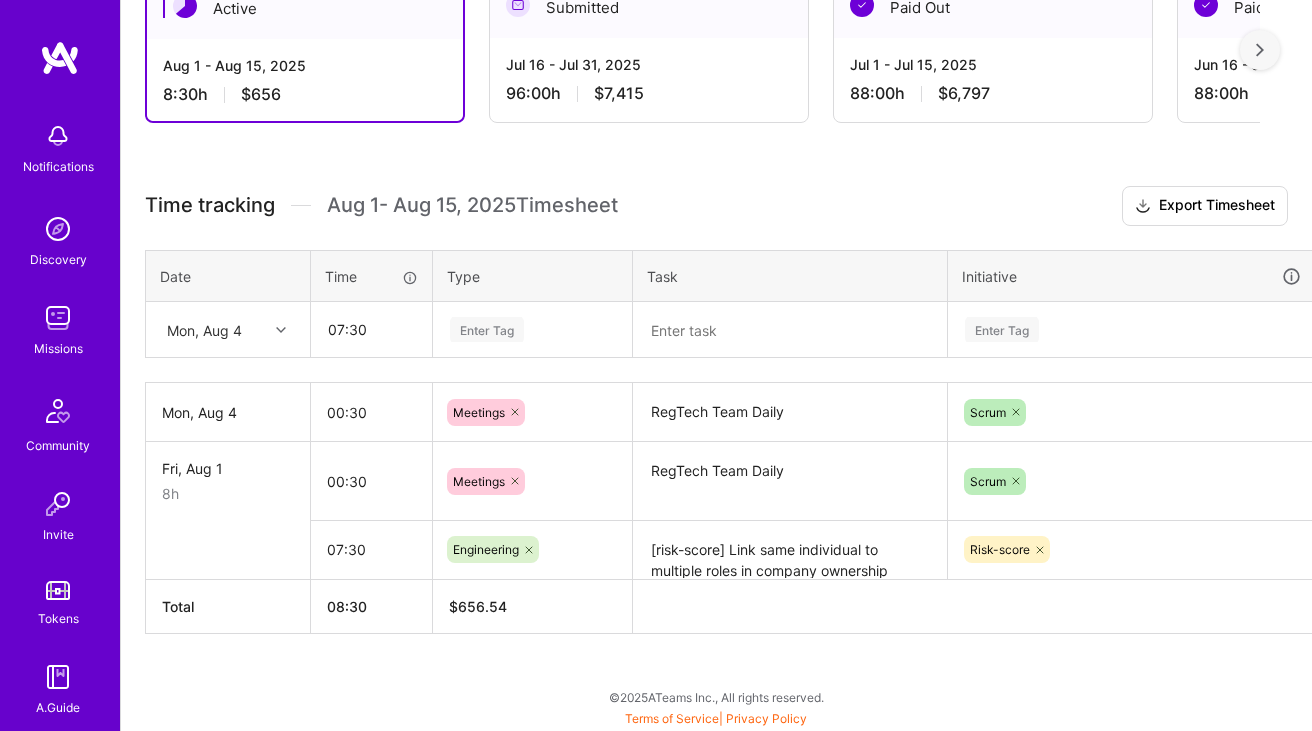 click on "Enter Tag" at bounding box center (487, 329) 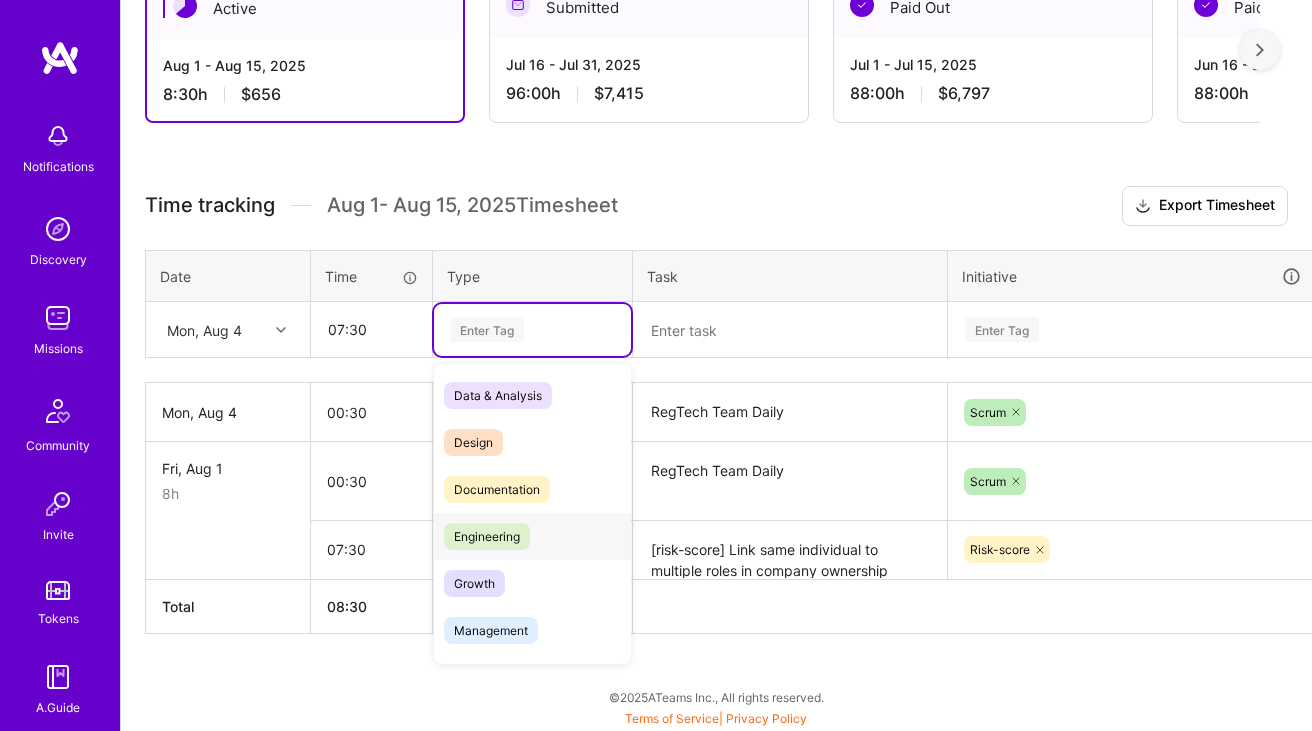 click on "Engineering" at bounding box center (487, 536) 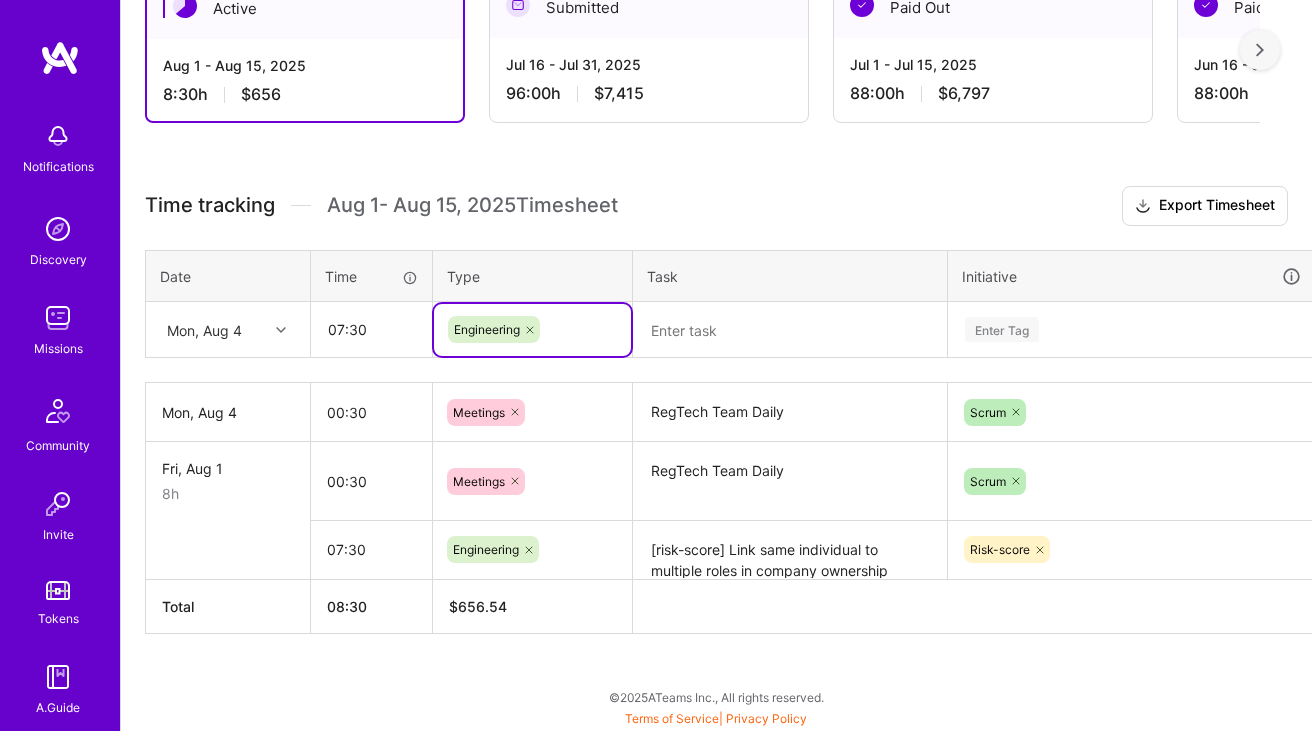 click at bounding box center (790, 330) 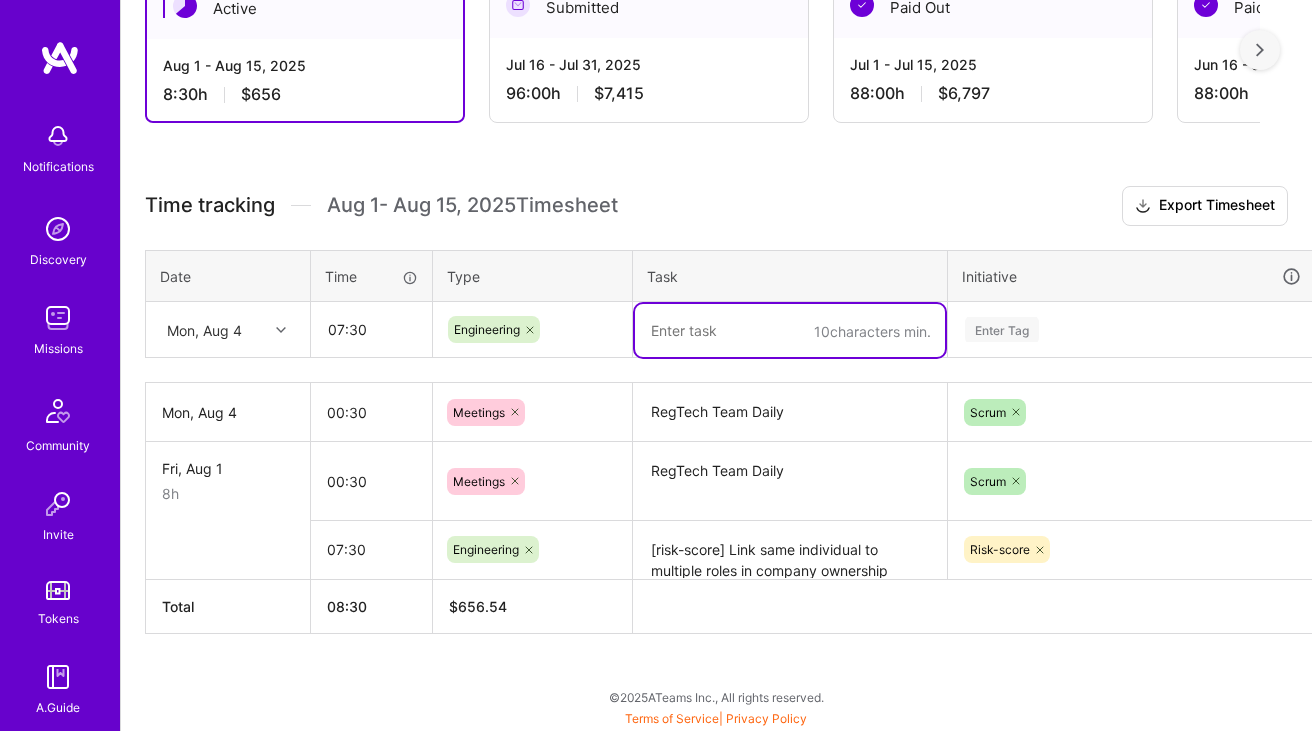 paste on "[risk-score] Link same individual to multiple roles in company ownership structure in passfort: waiting for PR review, [risk-score] Send CEO information to be screening in Passfort: working on it, As Israeli merchant representative I want to be able to use National ID to do IDV: Reweing details" 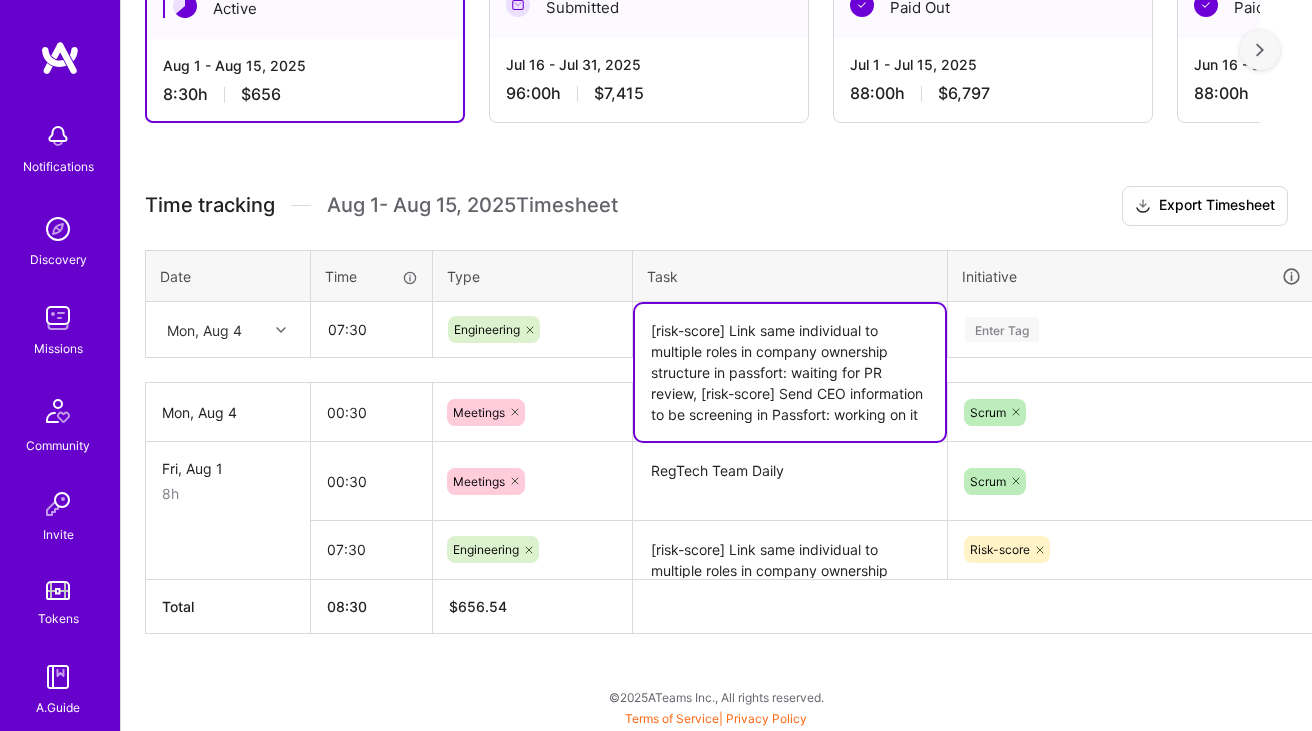 type on "[risk-score] Link same individual to multiple roles in company ownership structure in passfort: waiting for PR review, [risk-score] Send CEO information to be screening in Passfort: working on it" 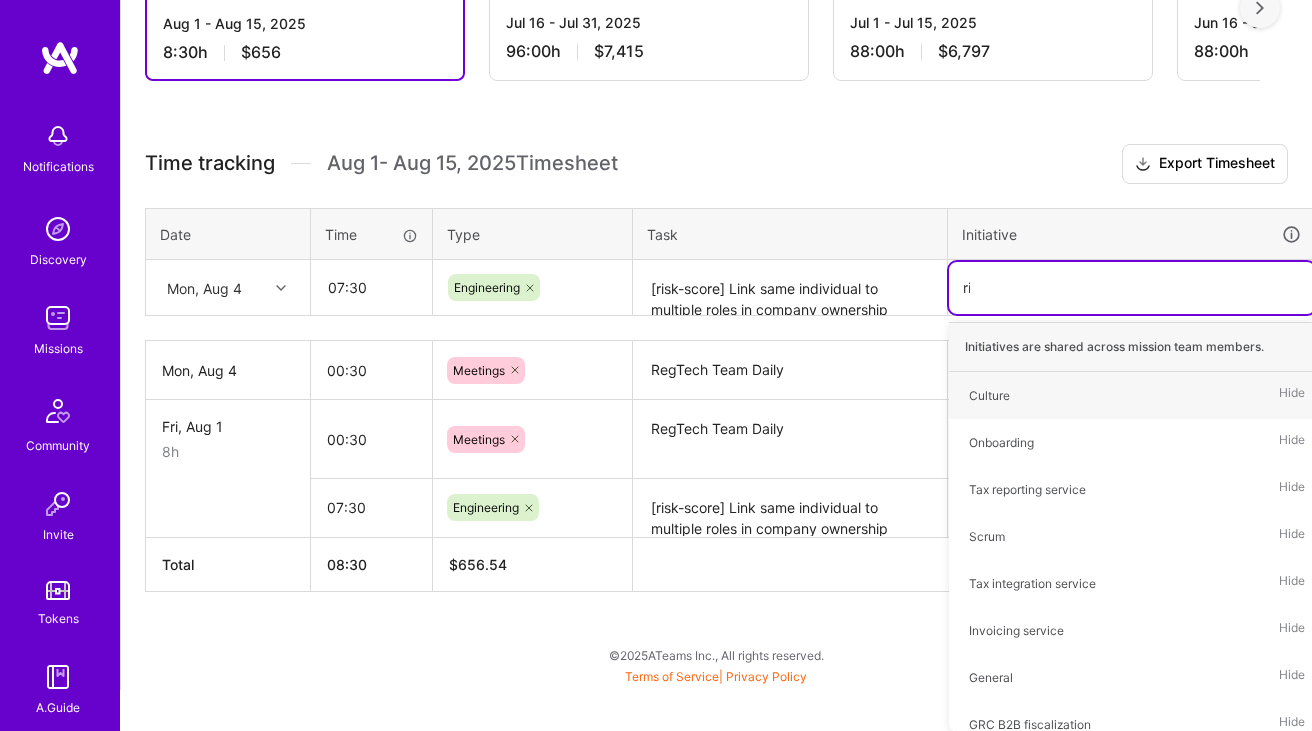 scroll, scrollTop: 392, scrollLeft: 0, axis: vertical 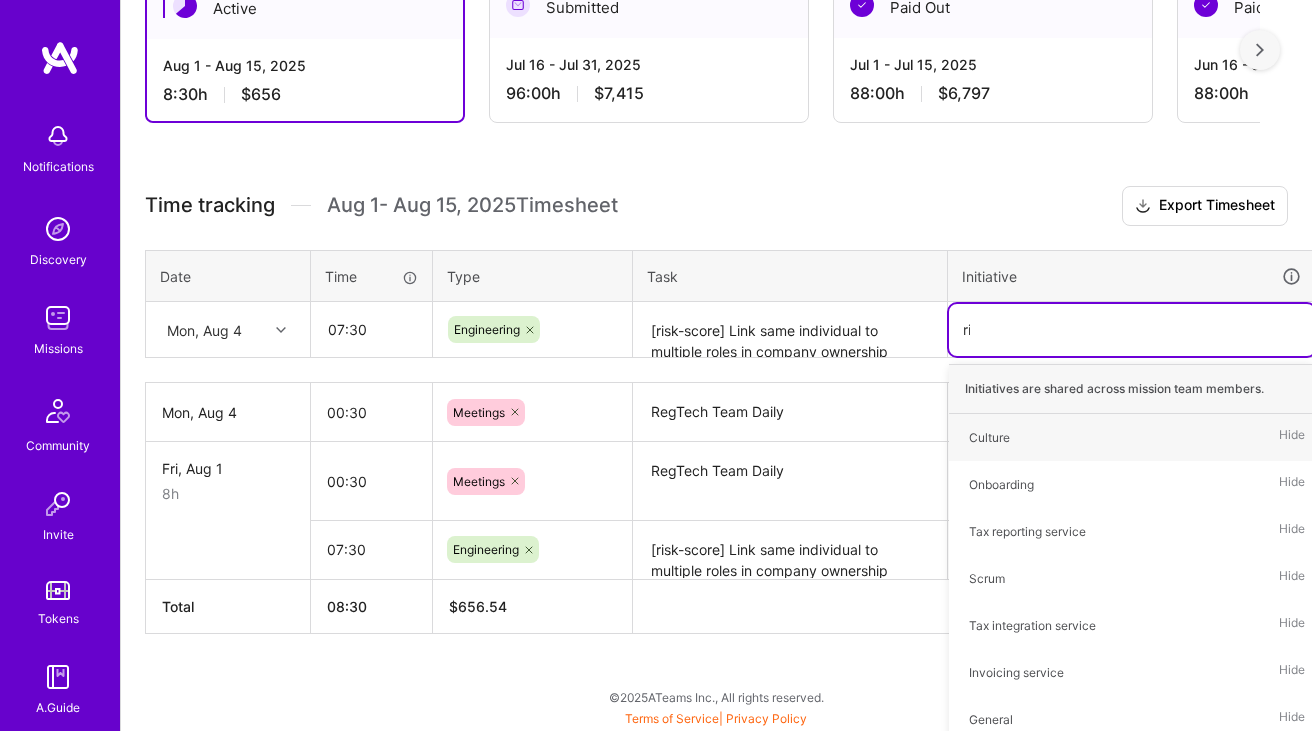 type on "ris" 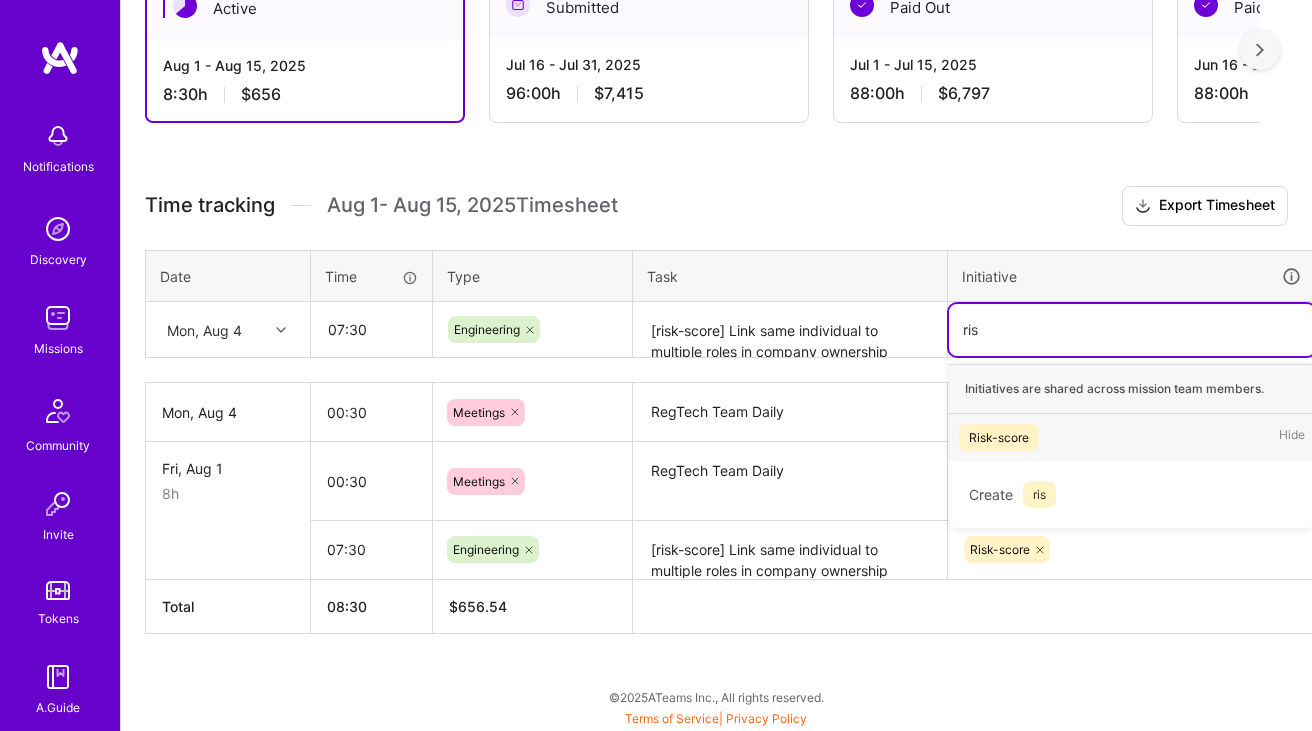 click on "Risk-score Hide" at bounding box center [1132, 437] 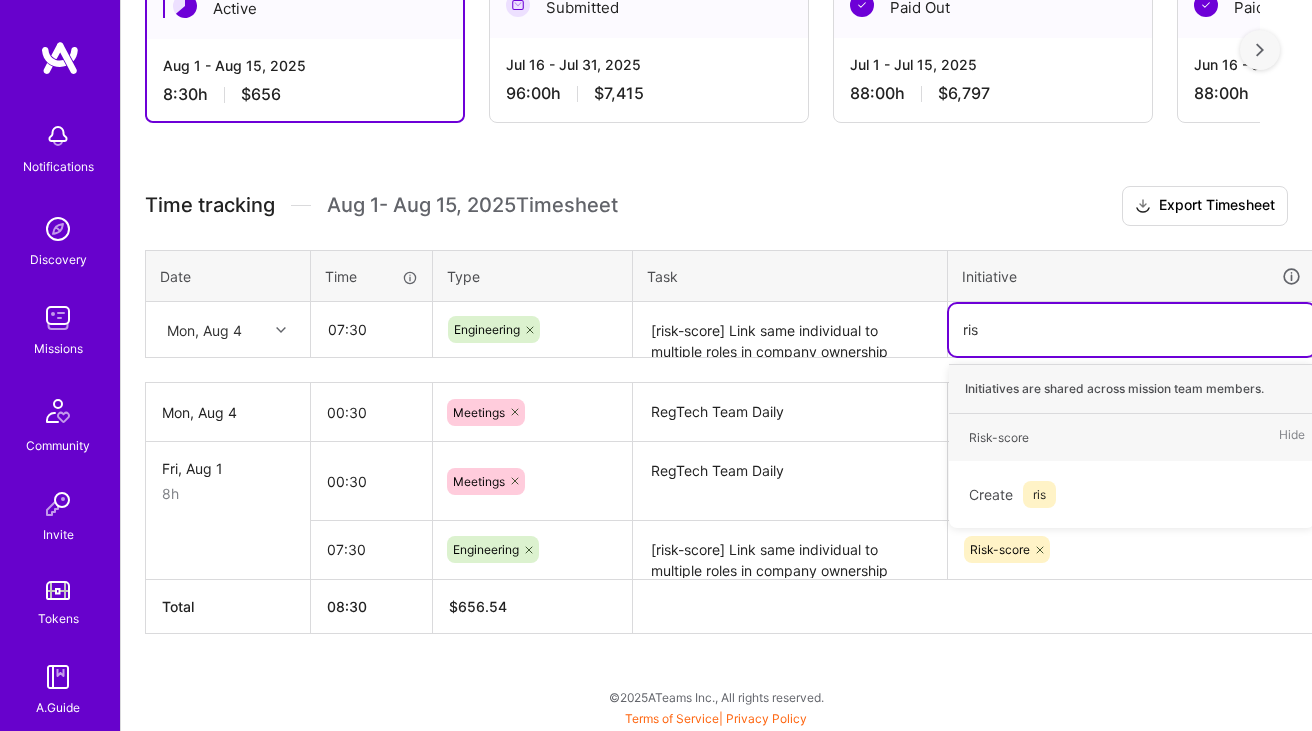 type 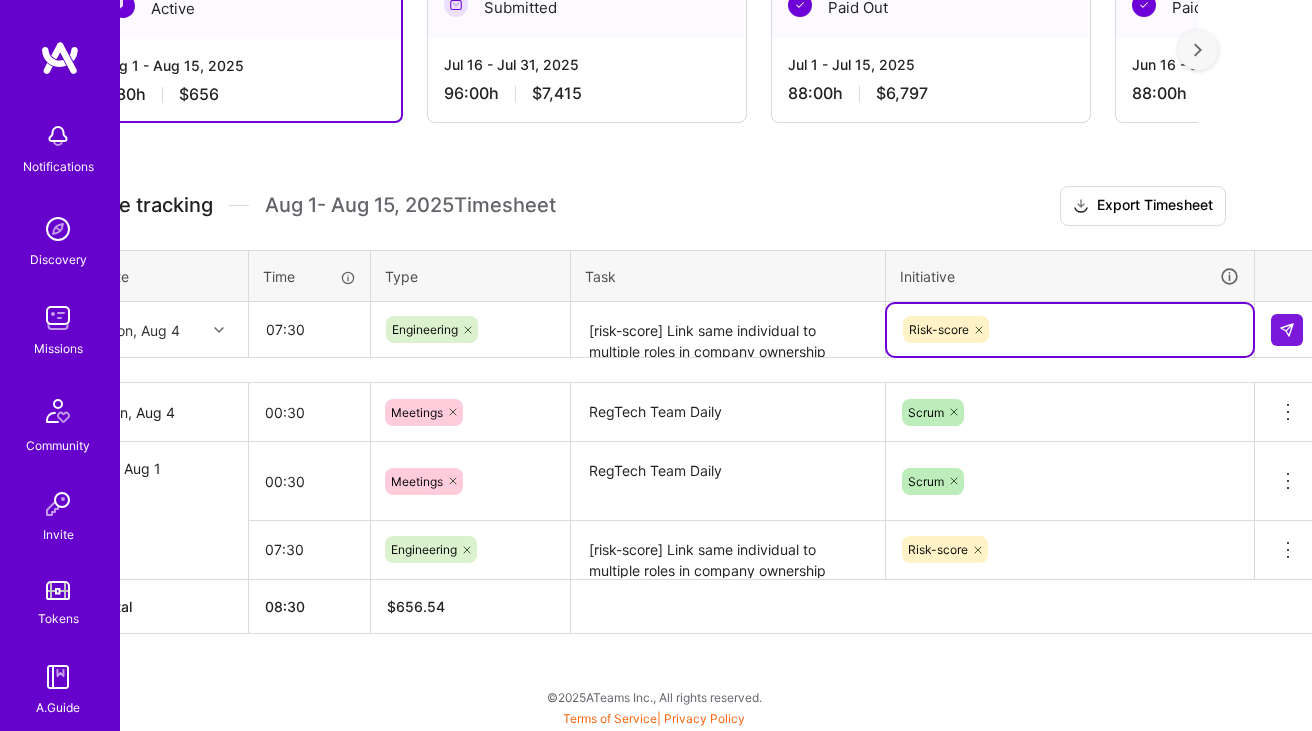 scroll, scrollTop: 392, scrollLeft: 72, axis: both 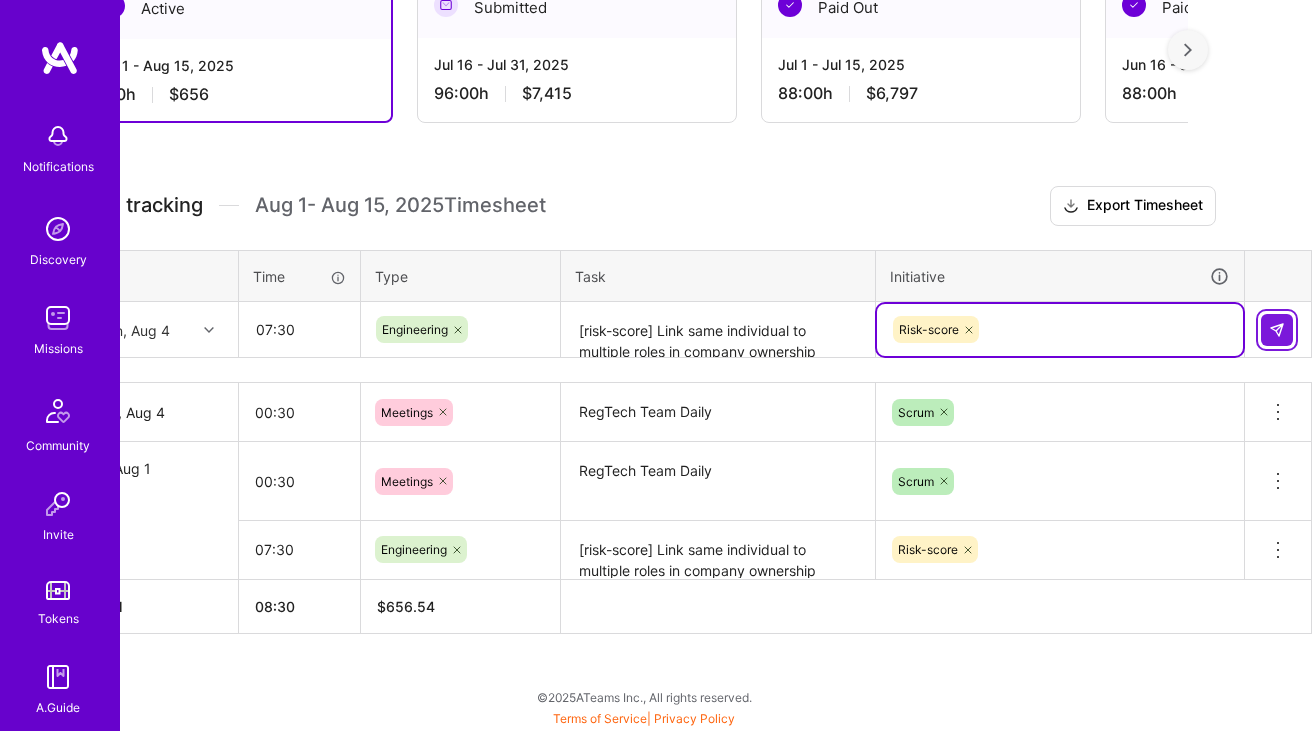click at bounding box center (1277, 330) 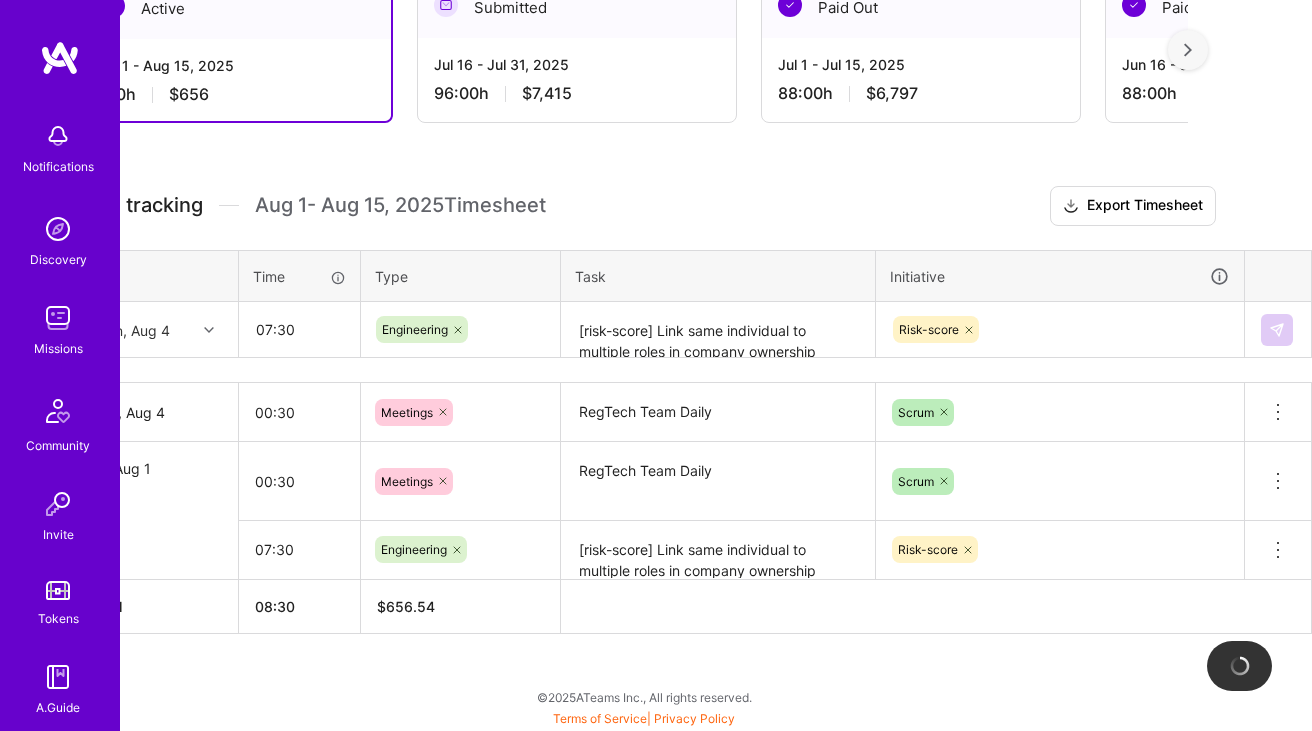 type 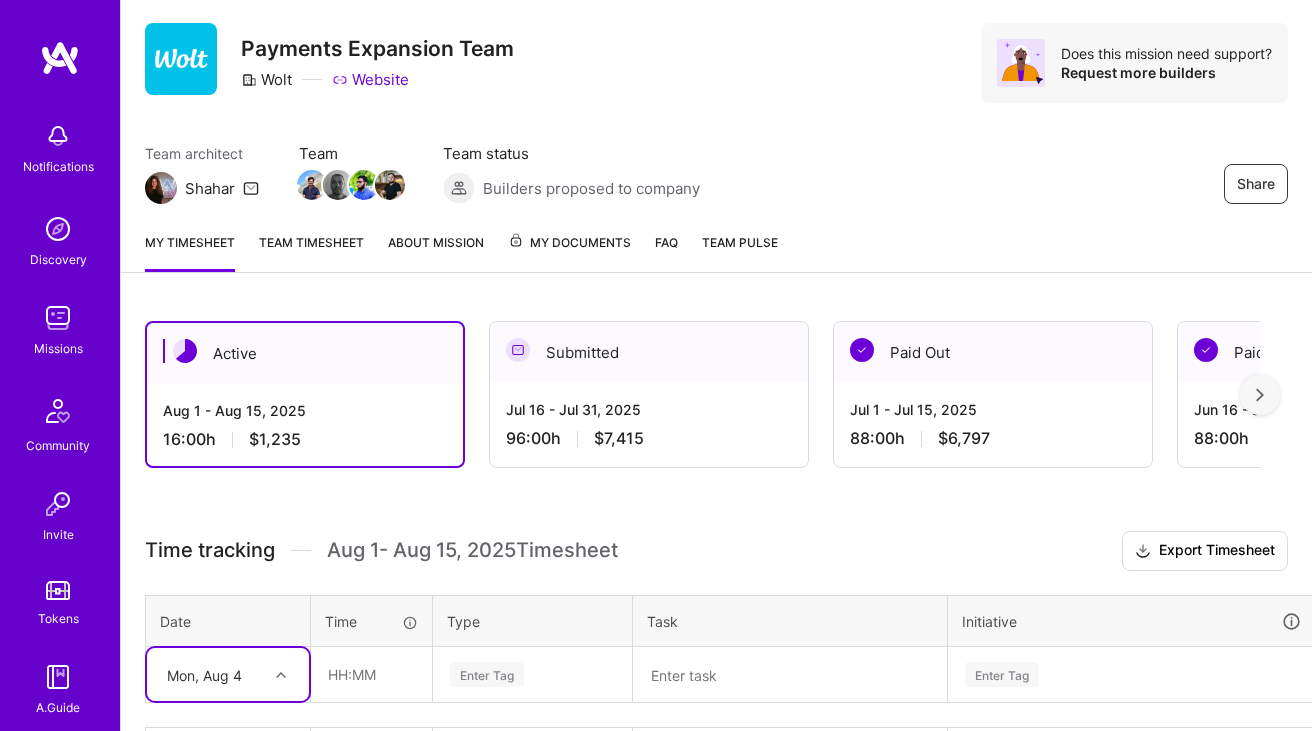scroll, scrollTop: 0, scrollLeft: 0, axis: both 